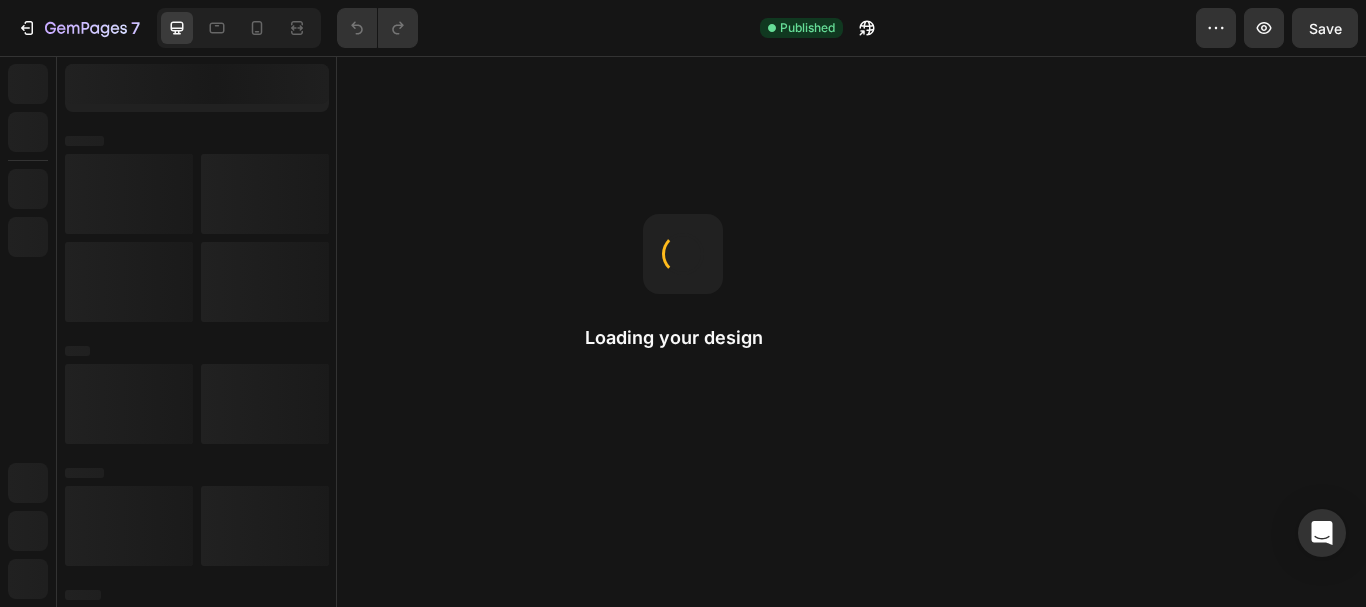 scroll, scrollTop: 0, scrollLeft: 0, axis: both 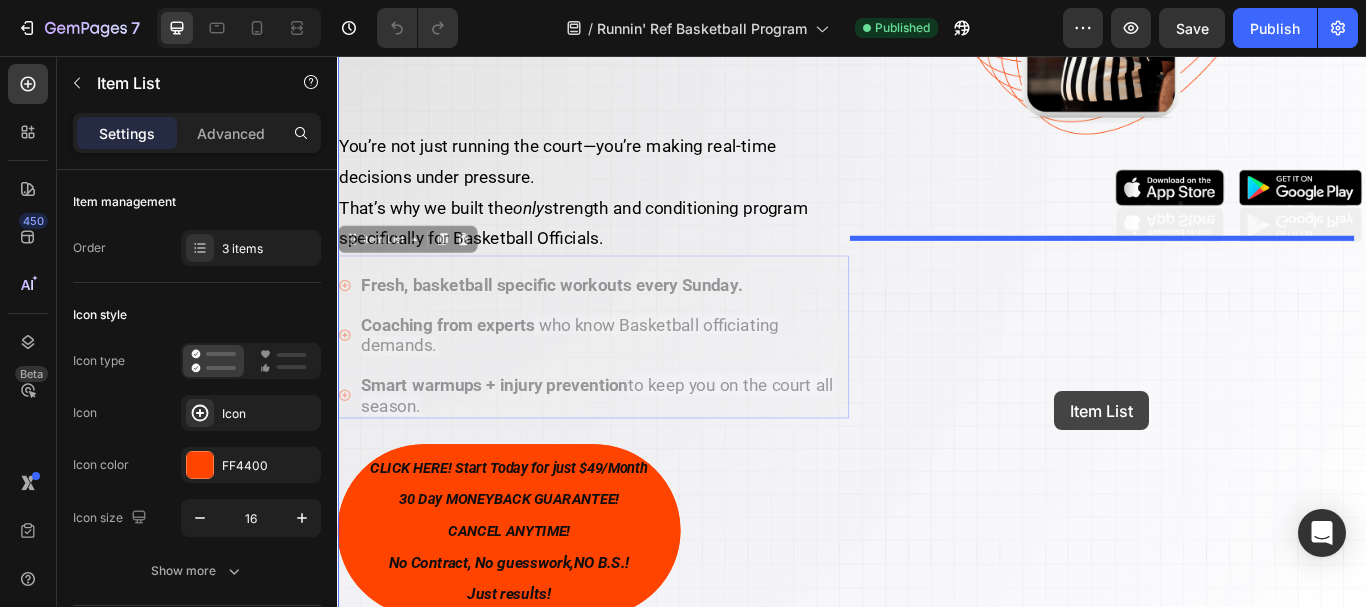 drag, startPoint x: 353, startPoint y: 445, endPoint x: 1173, endPoint y: 447, distance: 820.00244 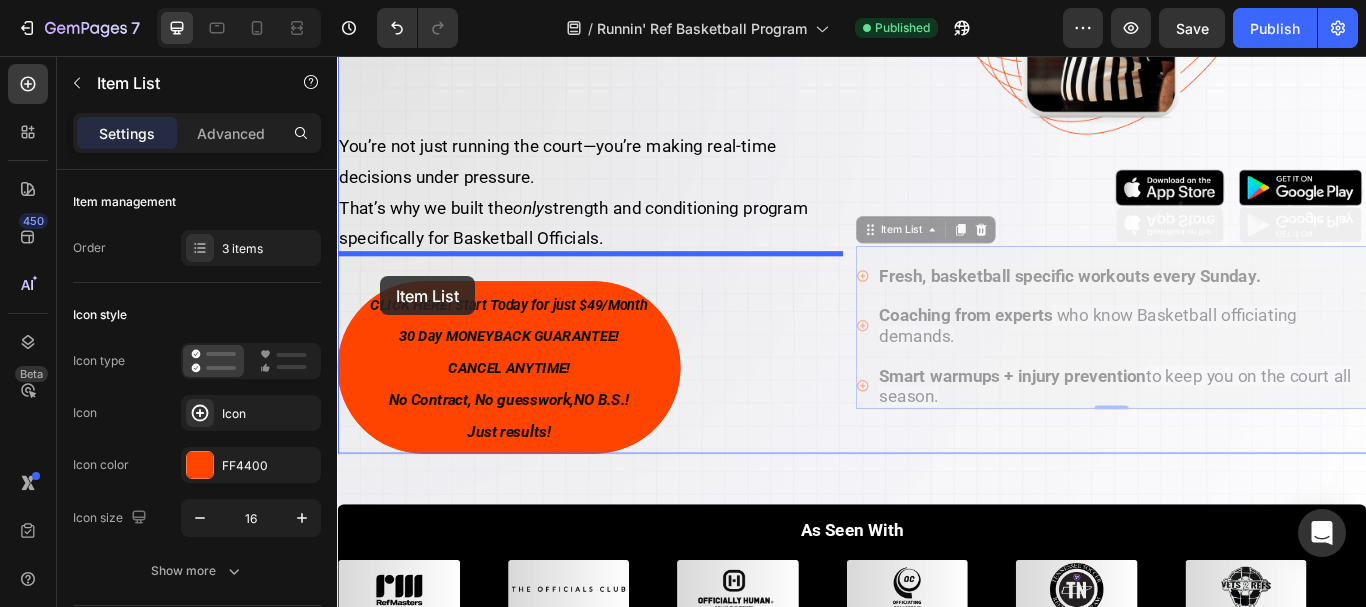 drag, startPoint x: 944, startPoint y: 428, endPoint x: 387, endPoint y: 313, distance: 568.74774 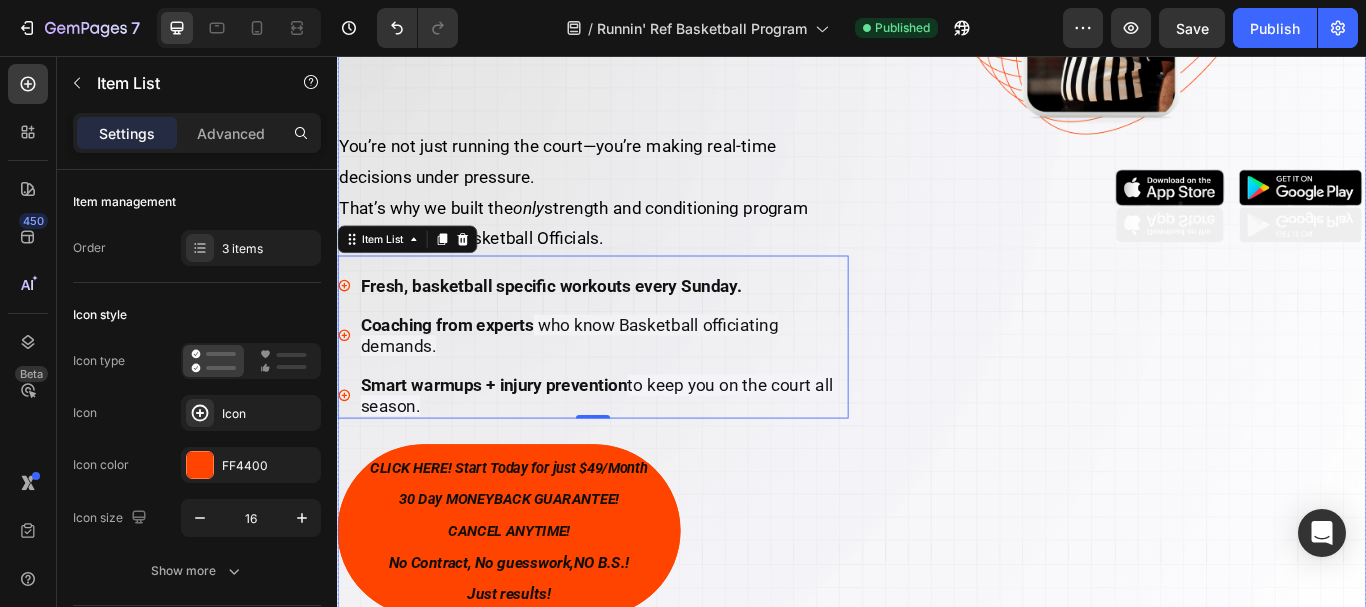 click on "Image Image" at bounding box center [1239, 199] 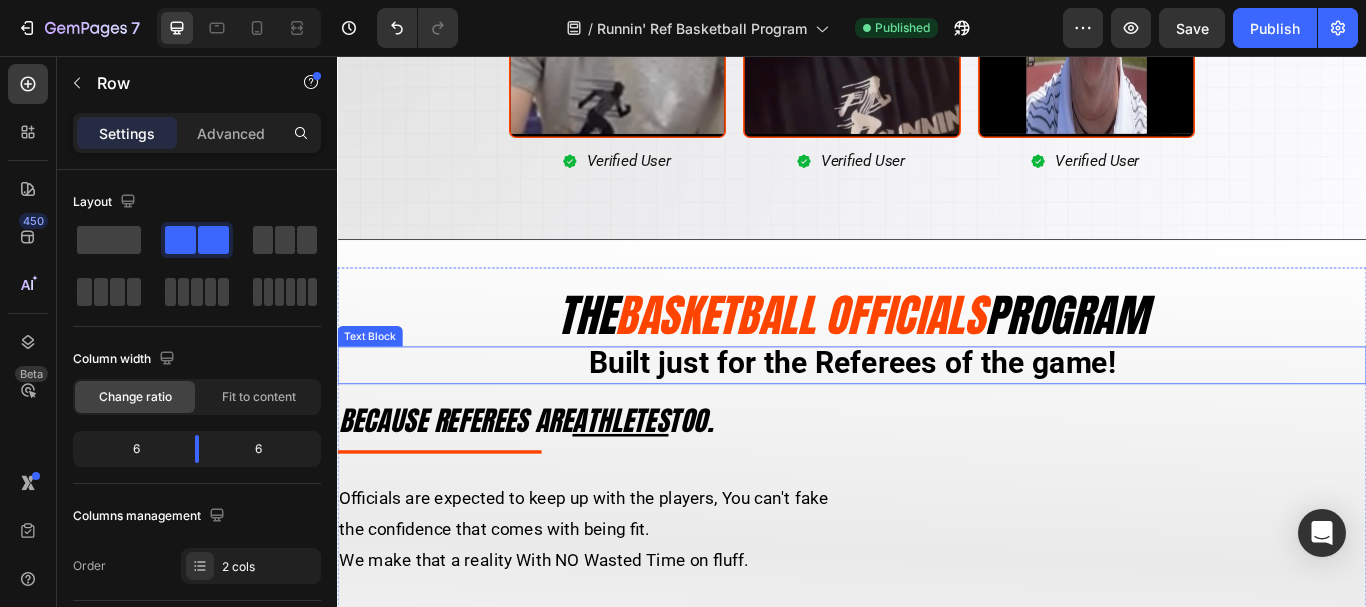 scroll, scrollTop: 2148, scrollLeft: 0, axis: vertical 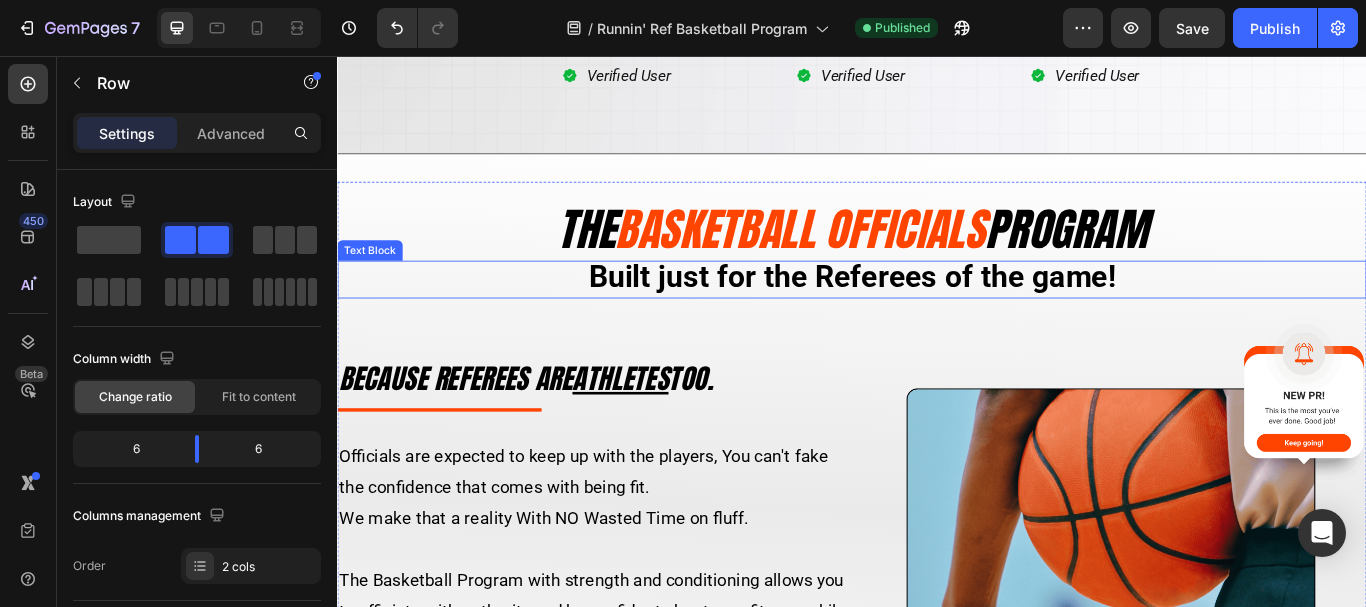 click on "Built just for the Referees of the game!" at bounding box center (937, 317) 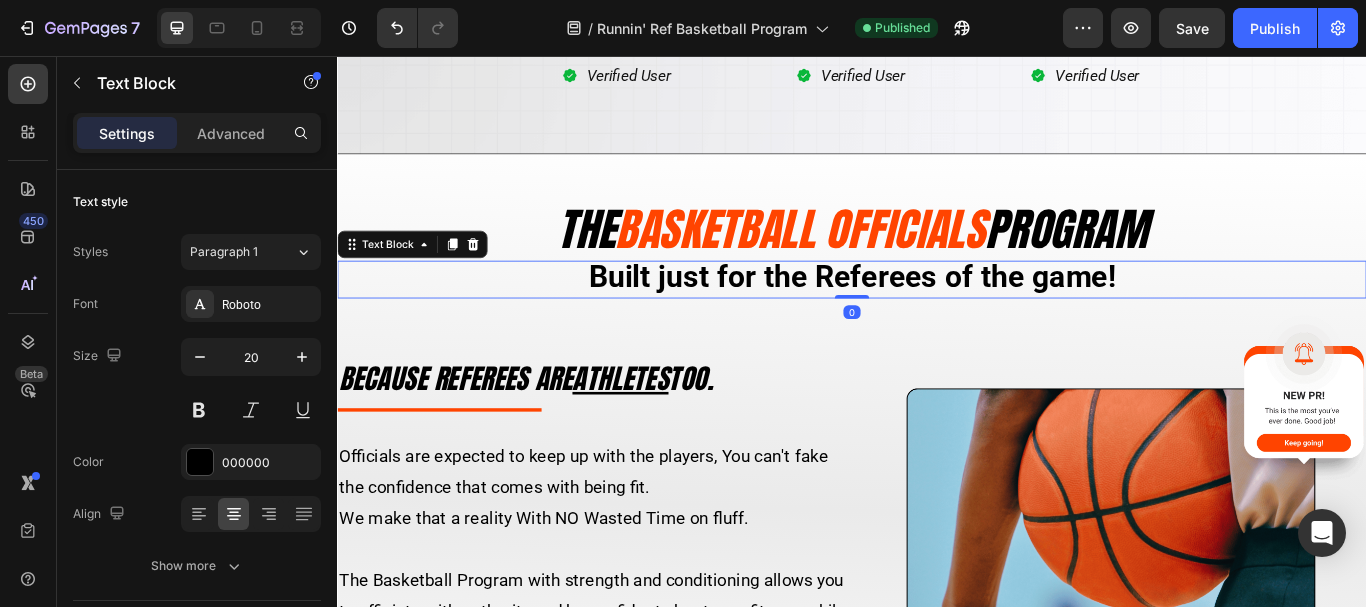 click on "Built just for the Referees of the game!" at bounding box center [937, 317] 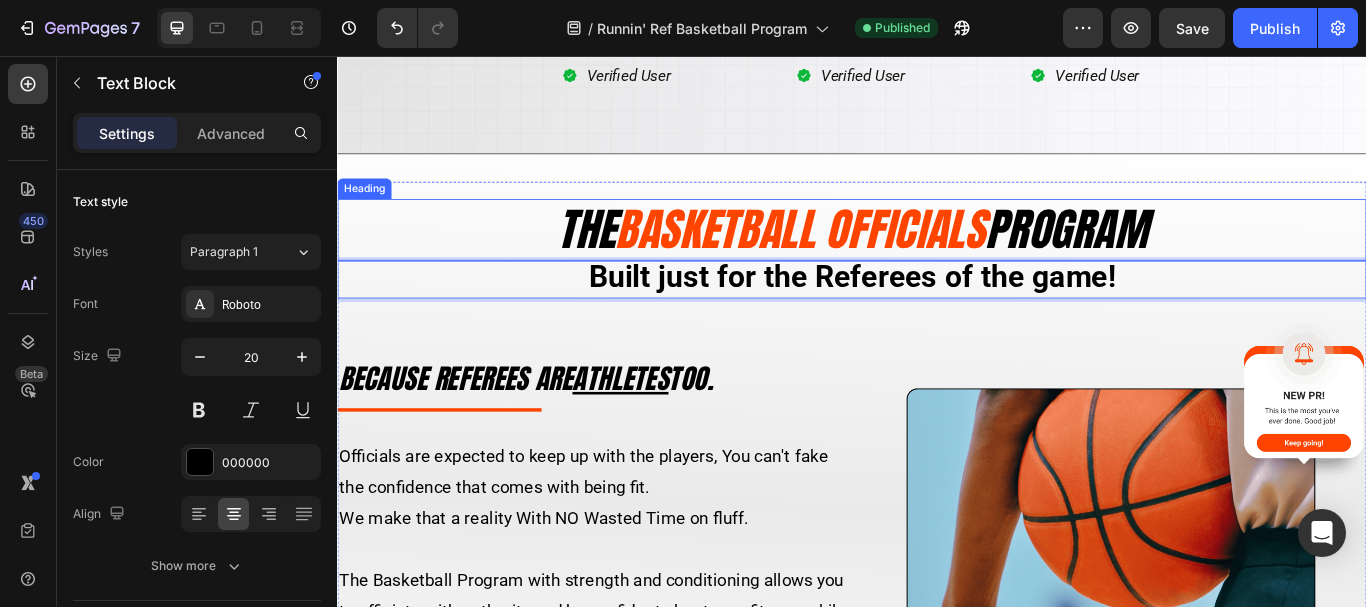 click on "THE  BASKETBALL OFFICIALS  PROGRAM" at bounding box center (937, 259) 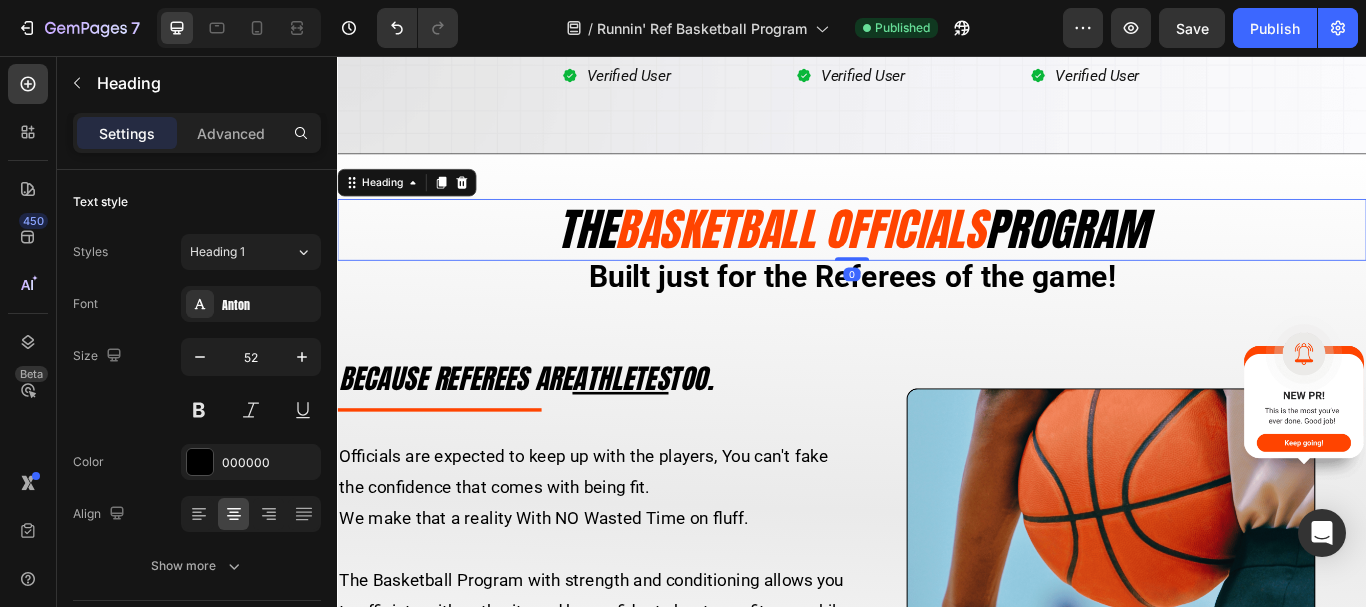 click on "THE  BASKETBALL OFFICIALS  PROGRAM" at bounding box center [937, 259] 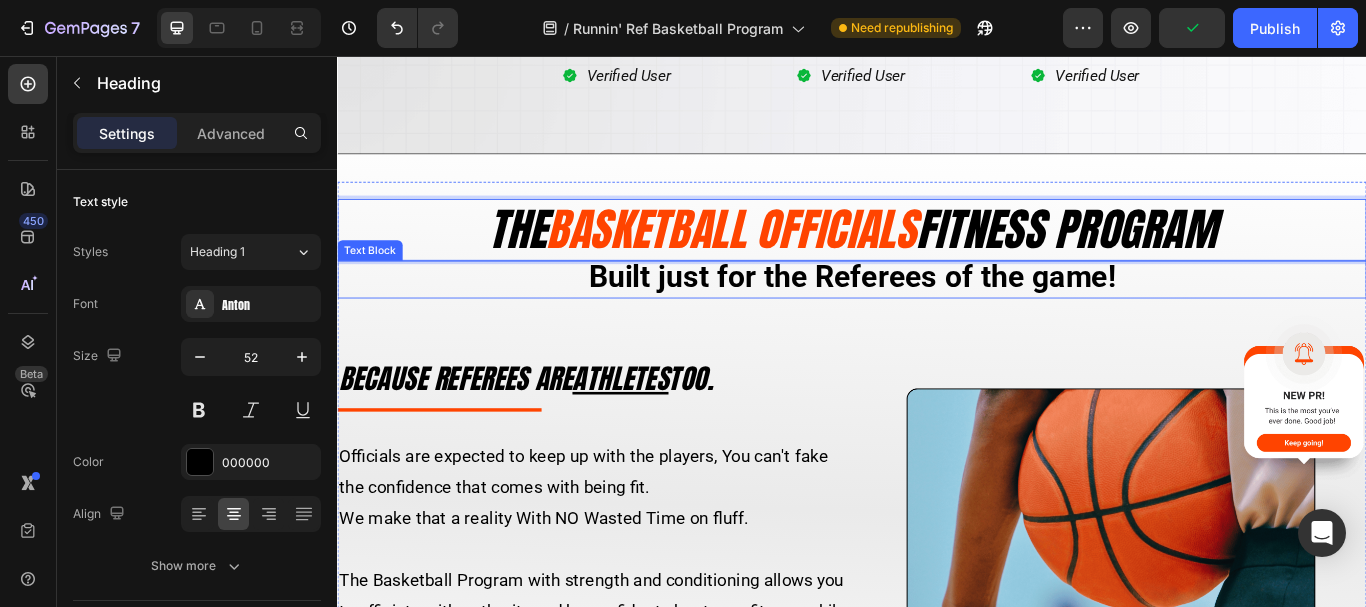 click on "Built just for the Referees of the game!" at bounding box center [937, 317] 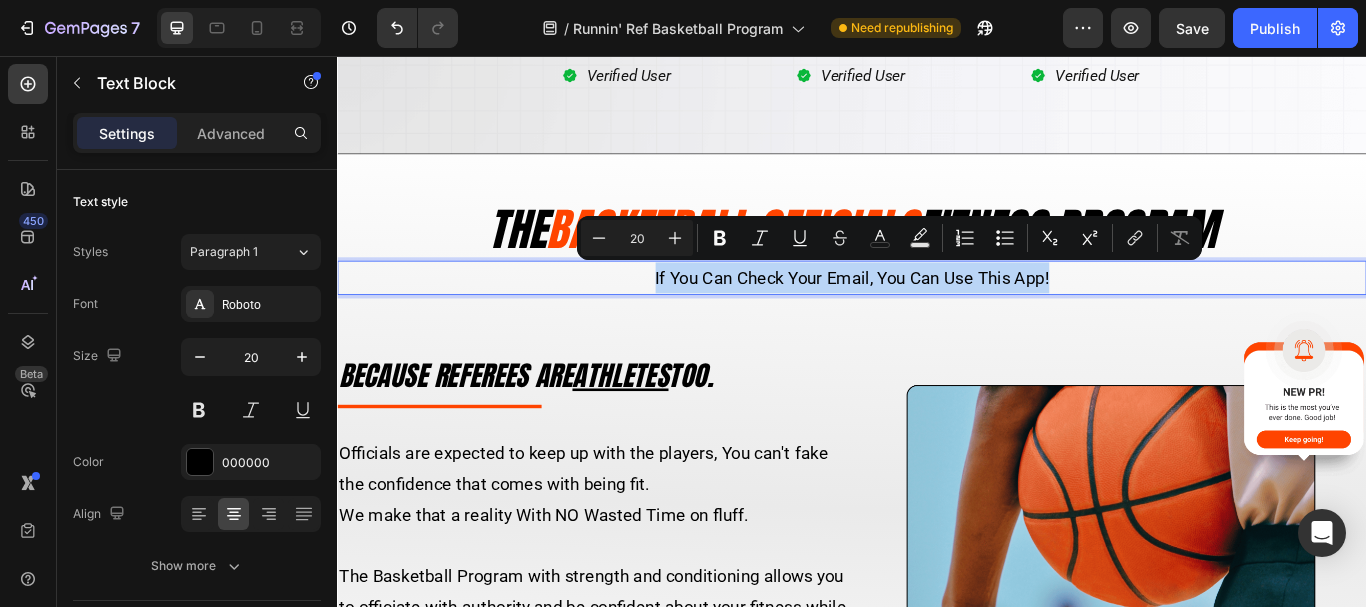 drag, startPoint x: 697, startPoint y: 312, endPoint x: 1163, endPoint y: 307, distance: 466.02682 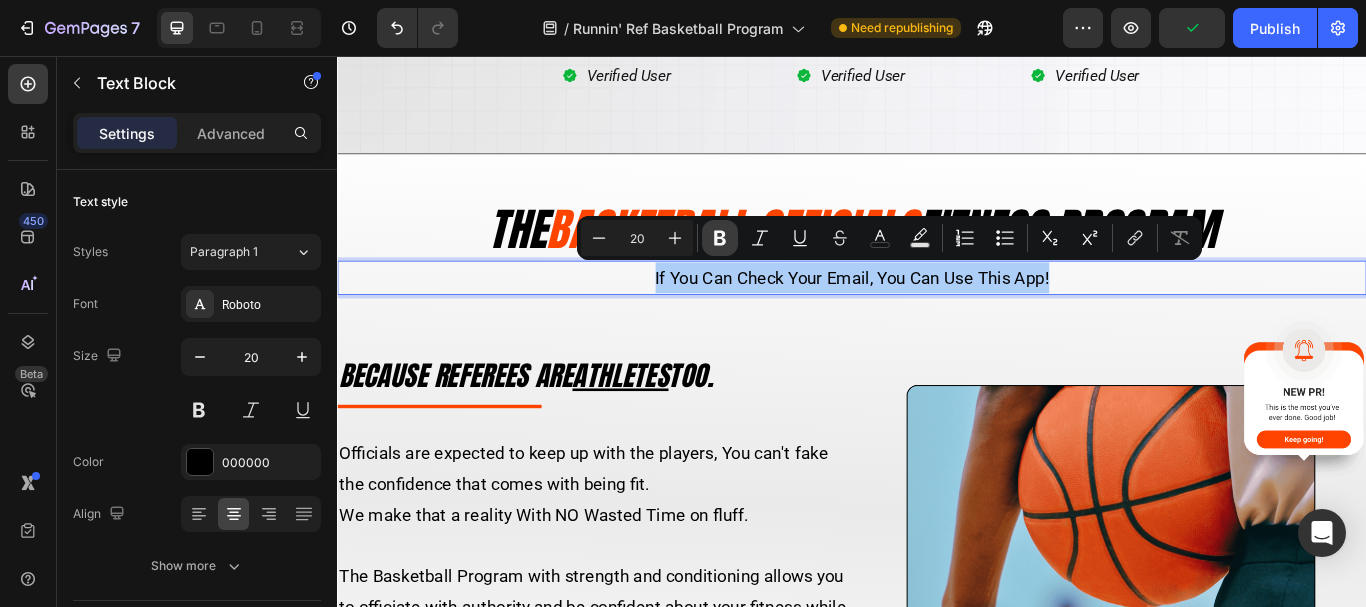 click 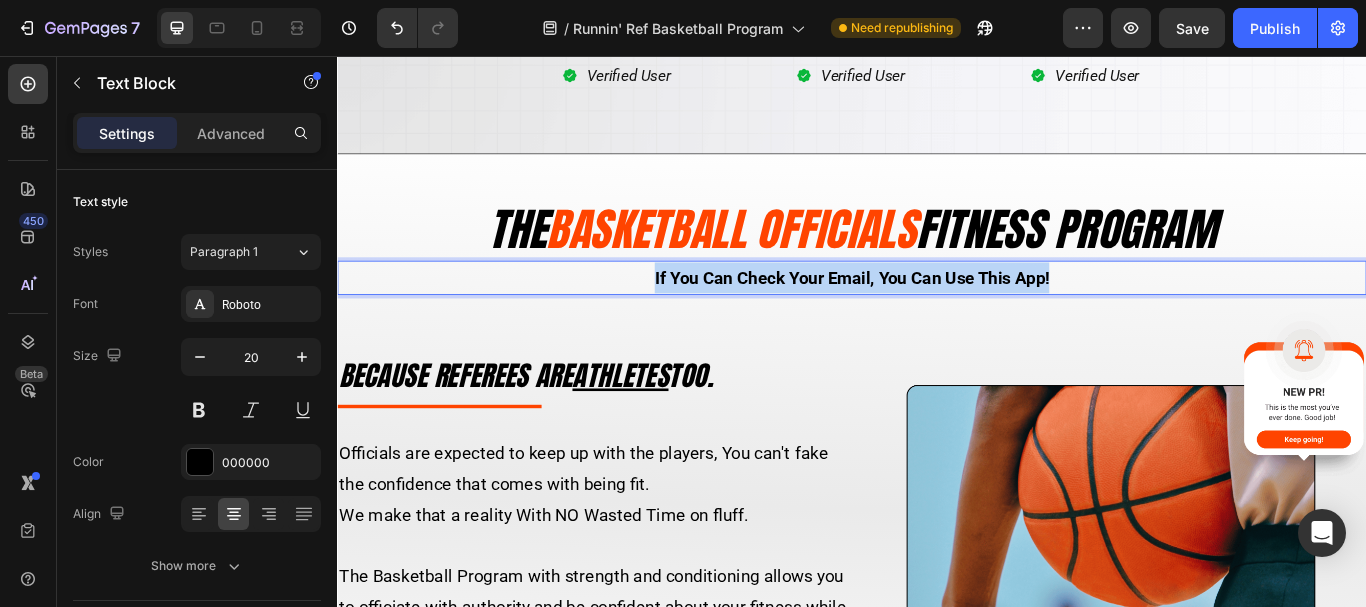 drag, startPoint x: 697, startPoint y: 311, endPoint x: 1161, endPoint y: 317, distance: 464.0388 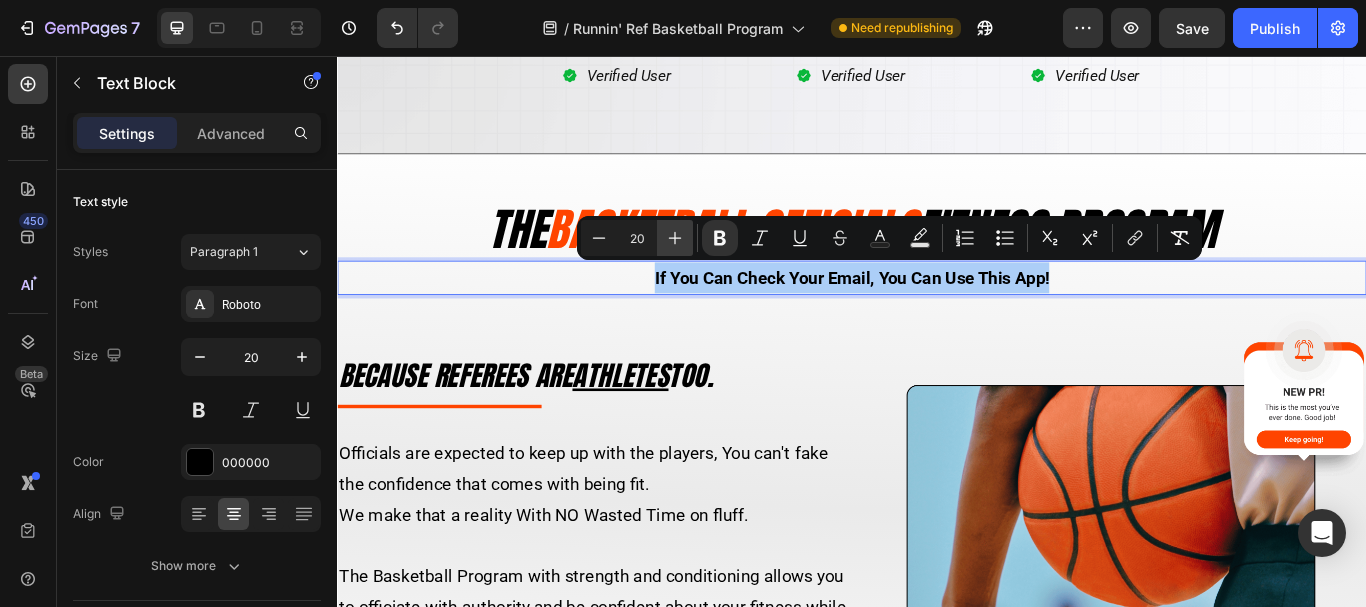 click 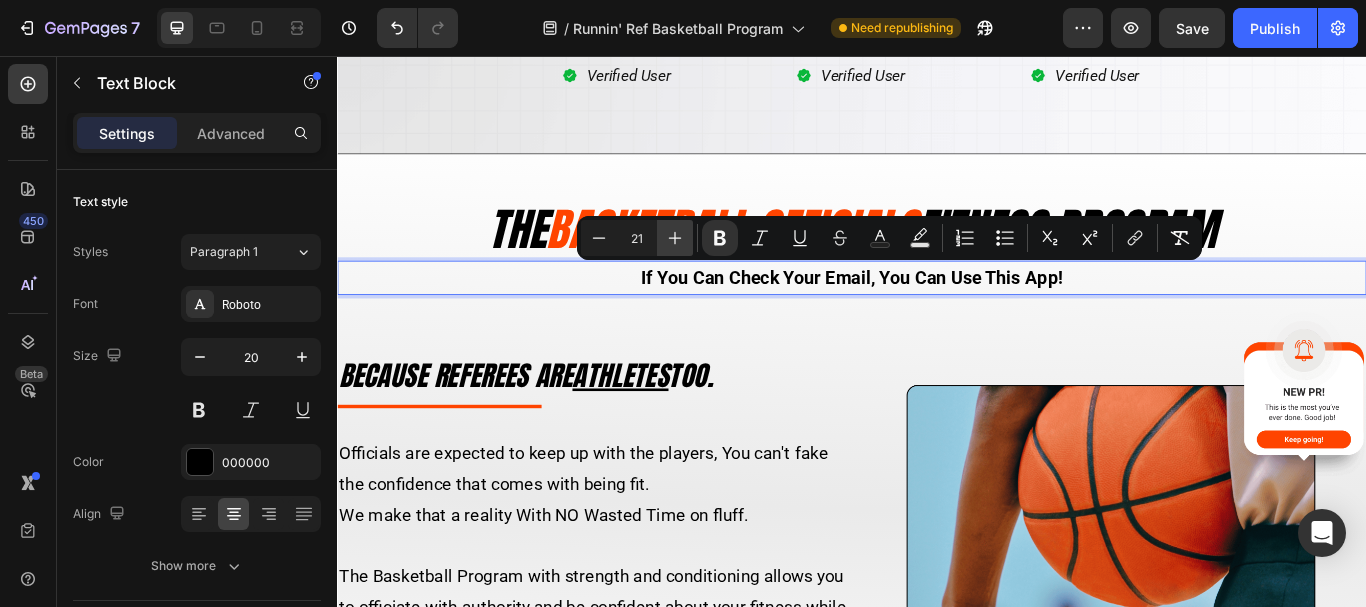 click 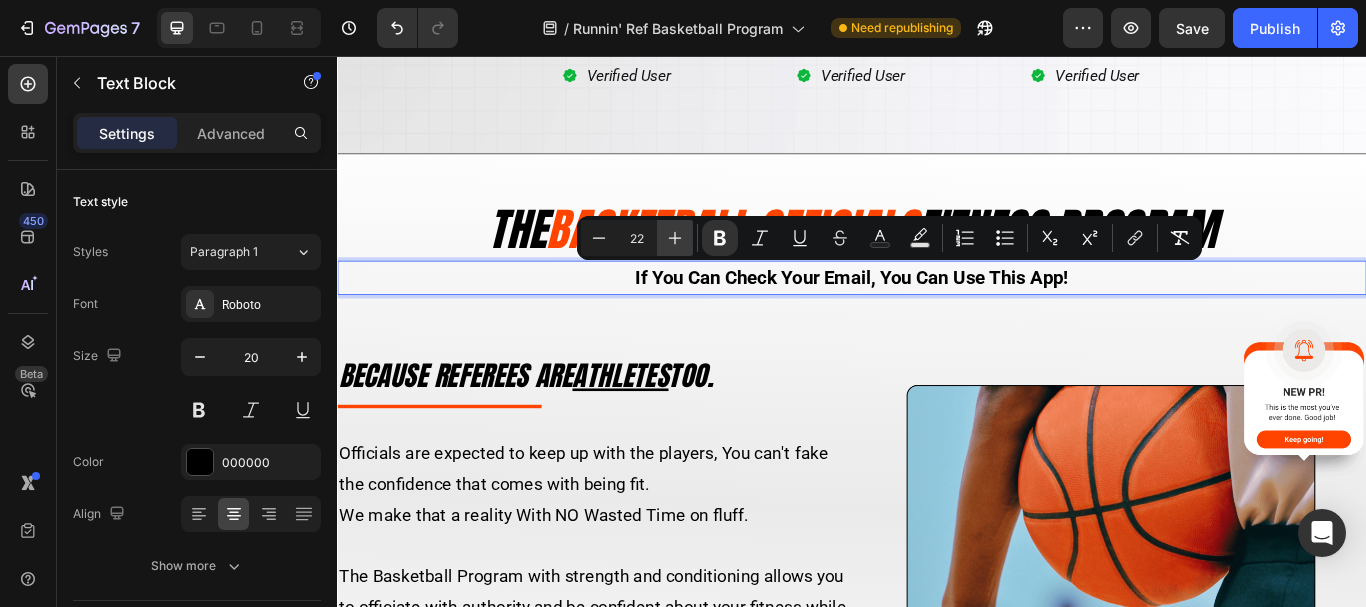click 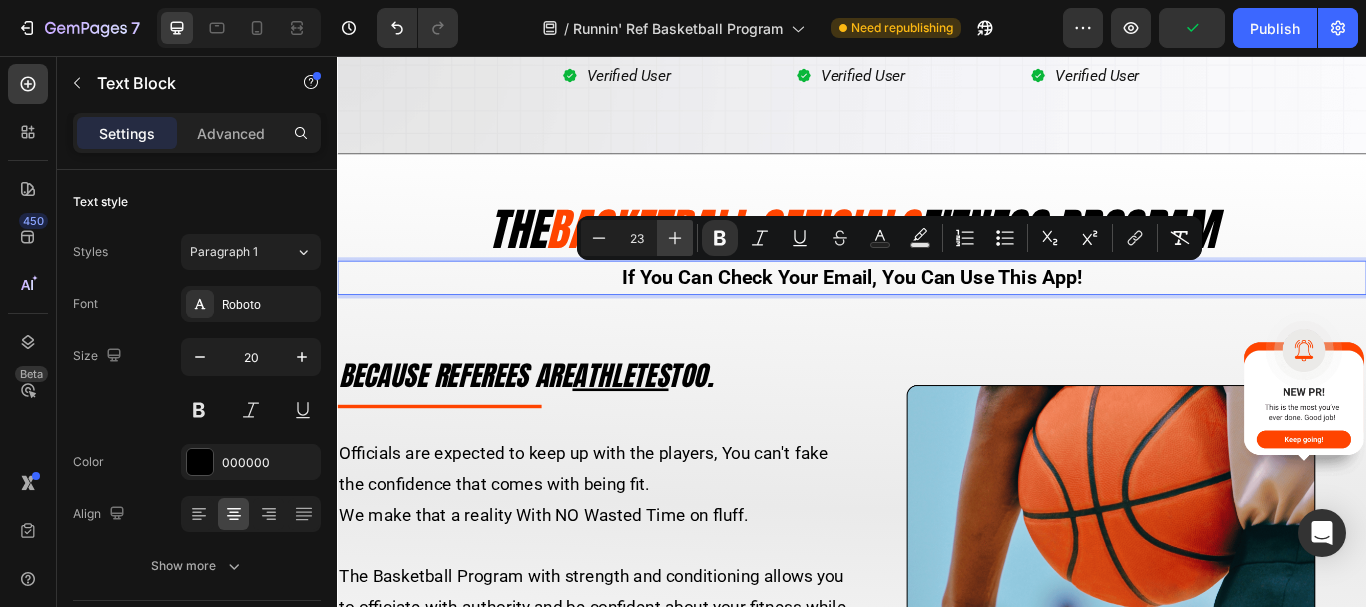 click 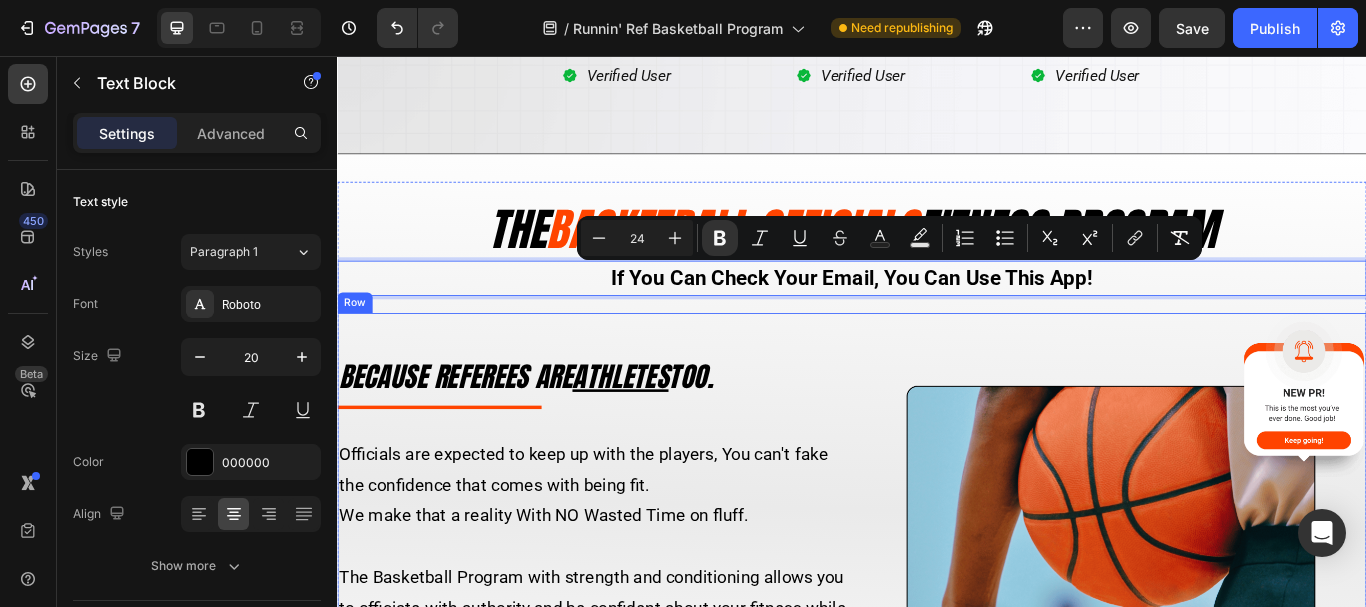 click on "BecausE REFEREEs are athletes too. Heading Title Line Officials are expected to keep up with the players, You can't fake the confidence that comes with being fit. We make that a reality With NO Wasted Time on fluff. The Basketball Program with strength and conditioning allows you to officiate with authority and be confident about your fitness while you focus on the game. We include injury prevention in the program so you're not unnecessarily sidelined! Text Block LET'S GO! SIGN ME UP! Button" at bounding box center [635, 654] 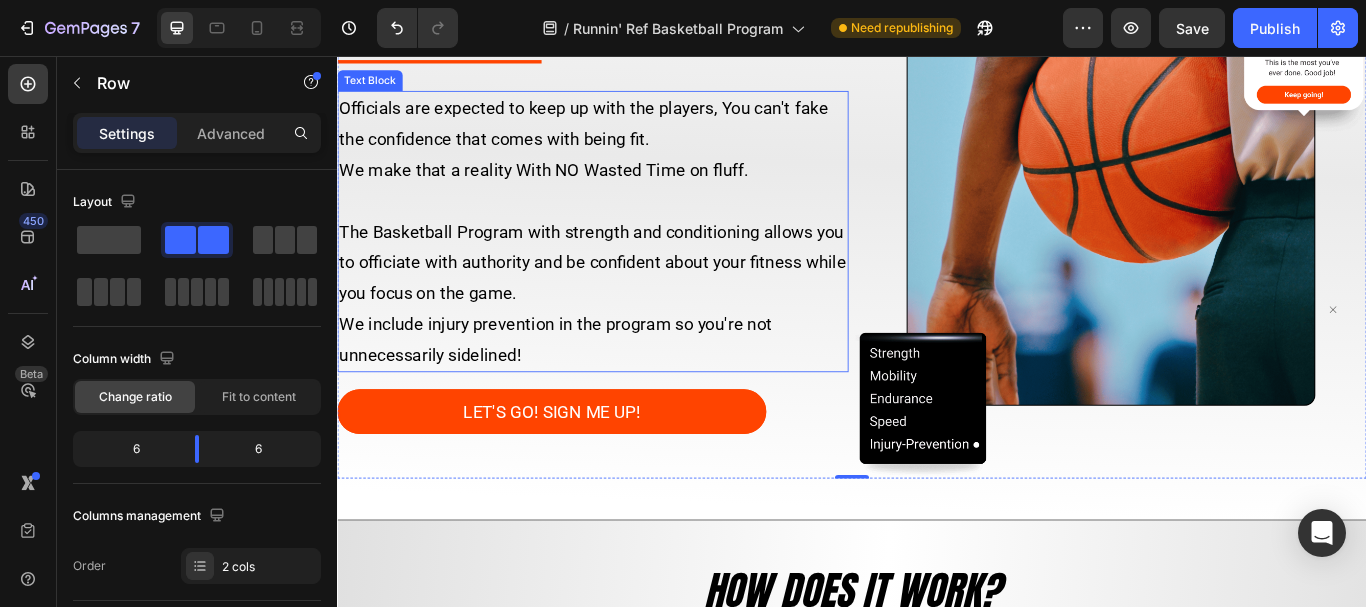 scroll, scrollTop: 2449, scrollLeft: 0, axis: vertical 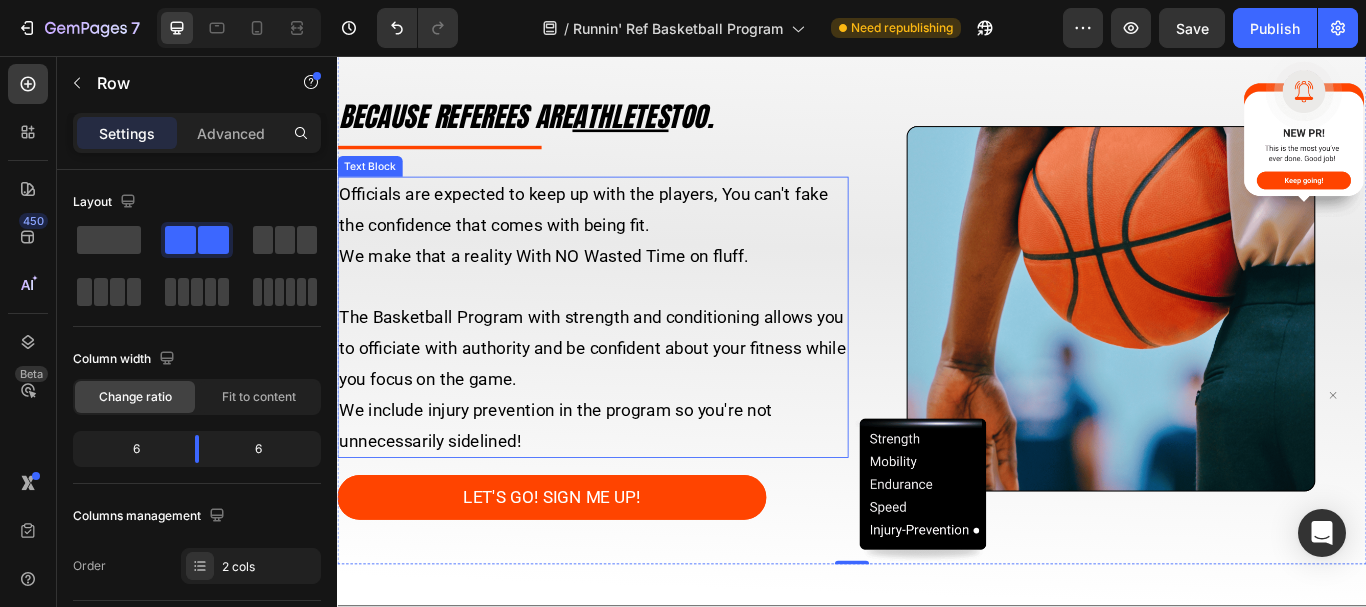 click on "We make that a reality With NO Wasted Time on fluff." at bounding box center (635, 289) 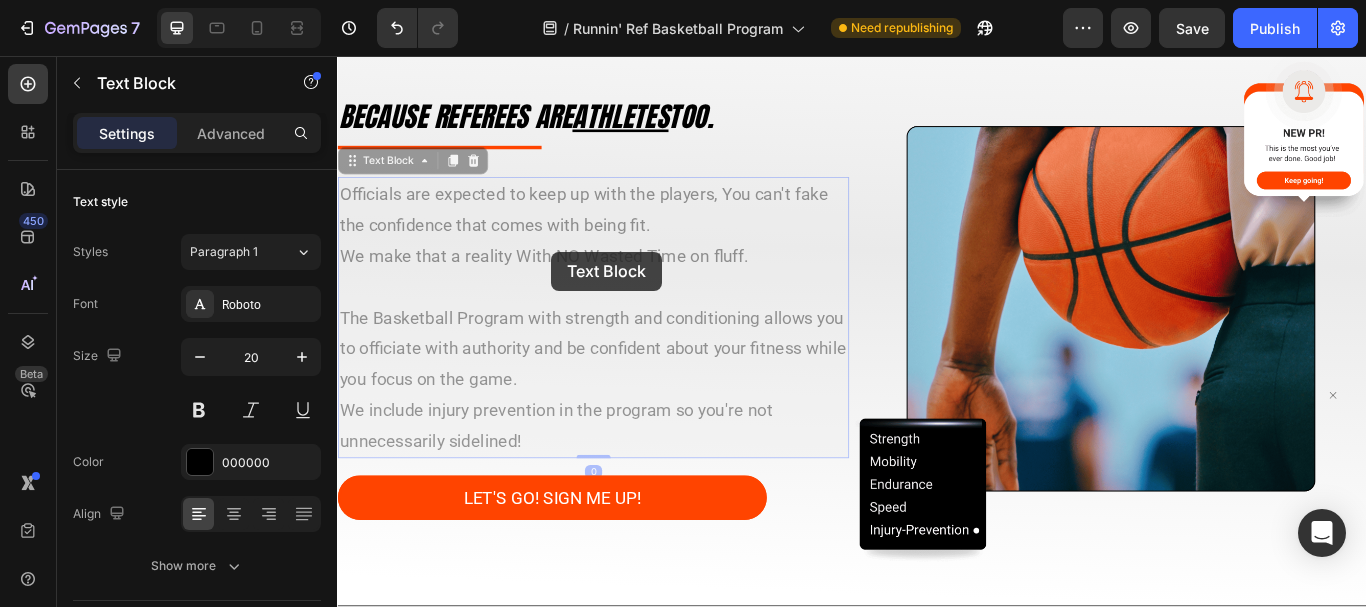 scroll, scrollTop: 2401, scrollLeft: 0, axis: vertical 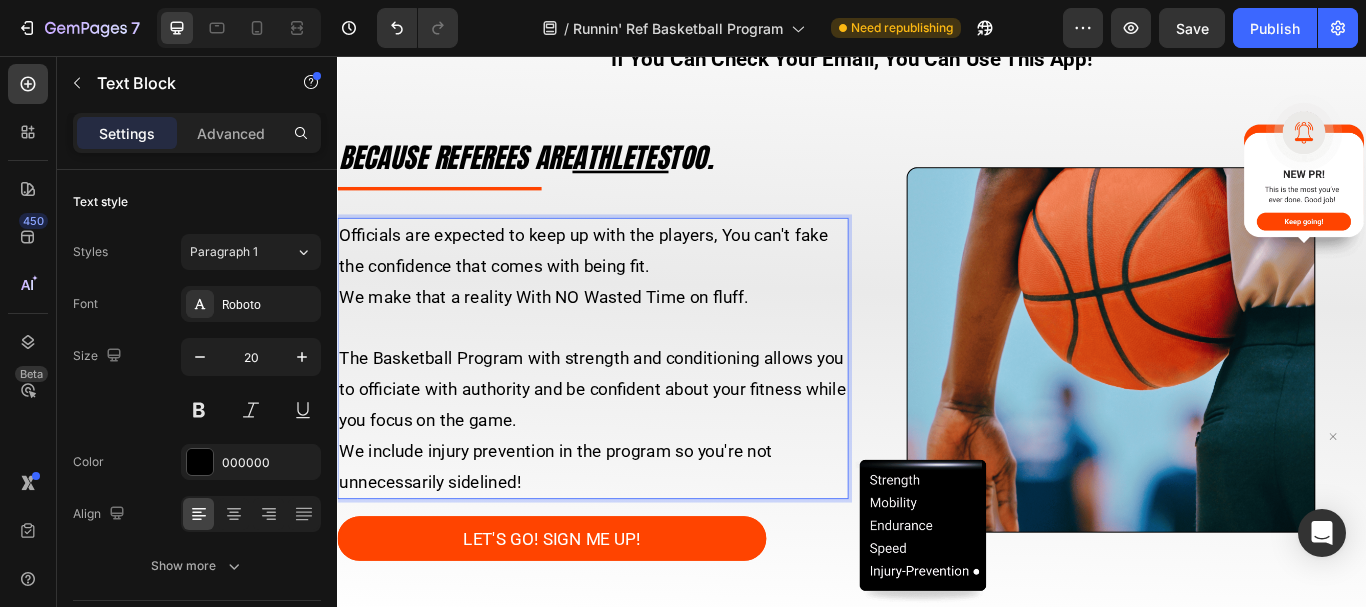 click on "We make that a reality With NO Wasted Time on fluff." at bounding box center [635, 337] 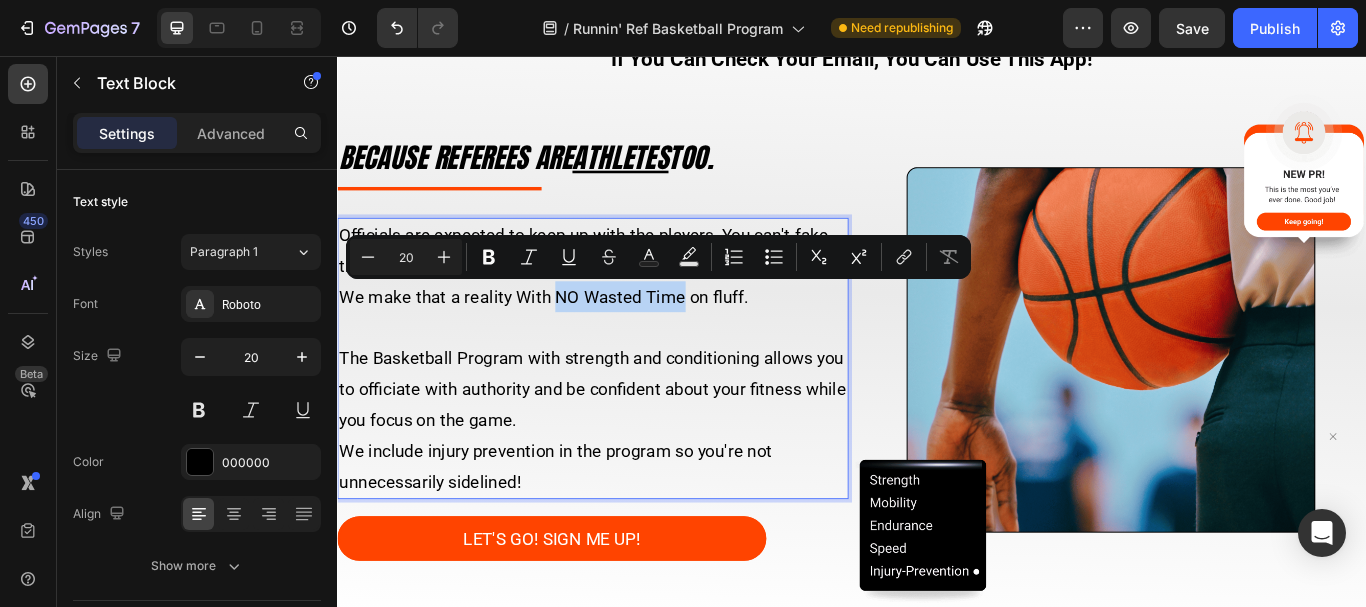 drag, startPoint x: 584, startPoint y: 332, endPoint x: 735, endPoint y: 342, distance: 151.33076 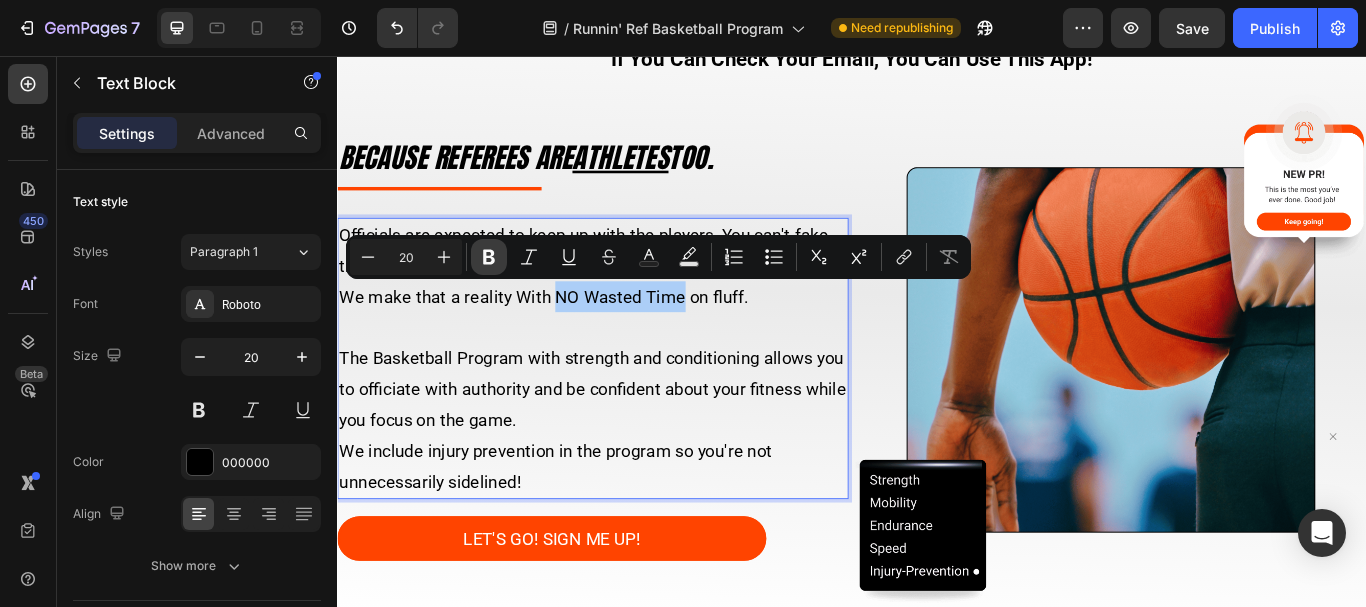 click 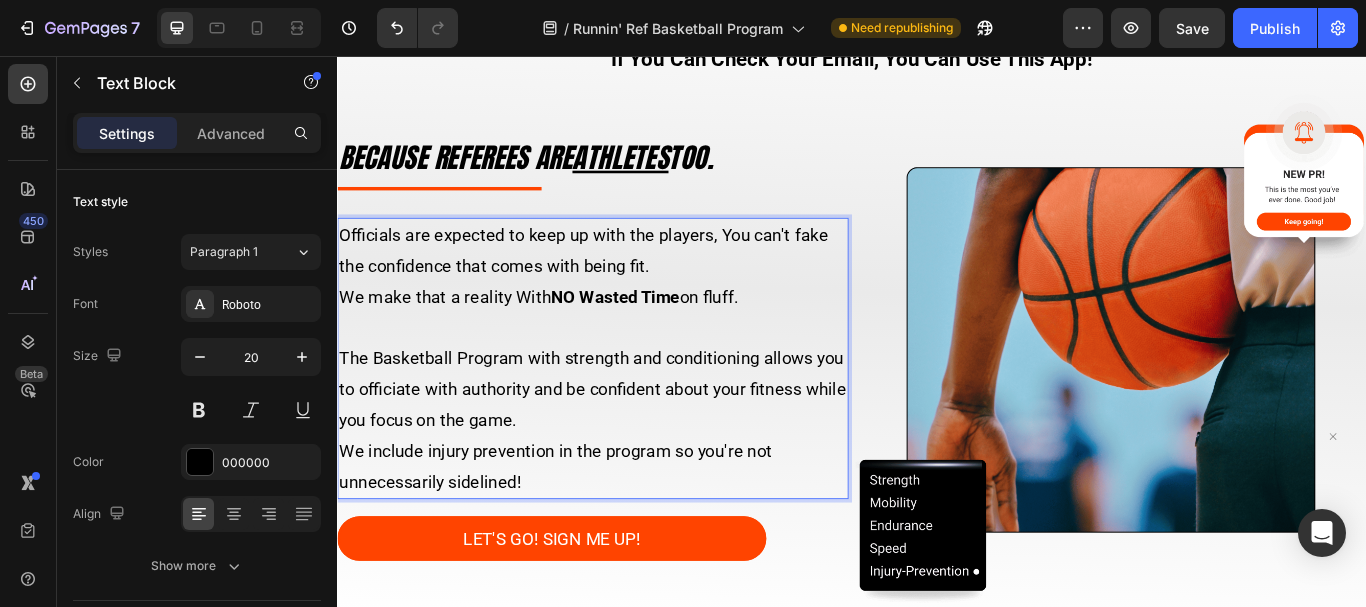 click at bounding box center (635, 373) 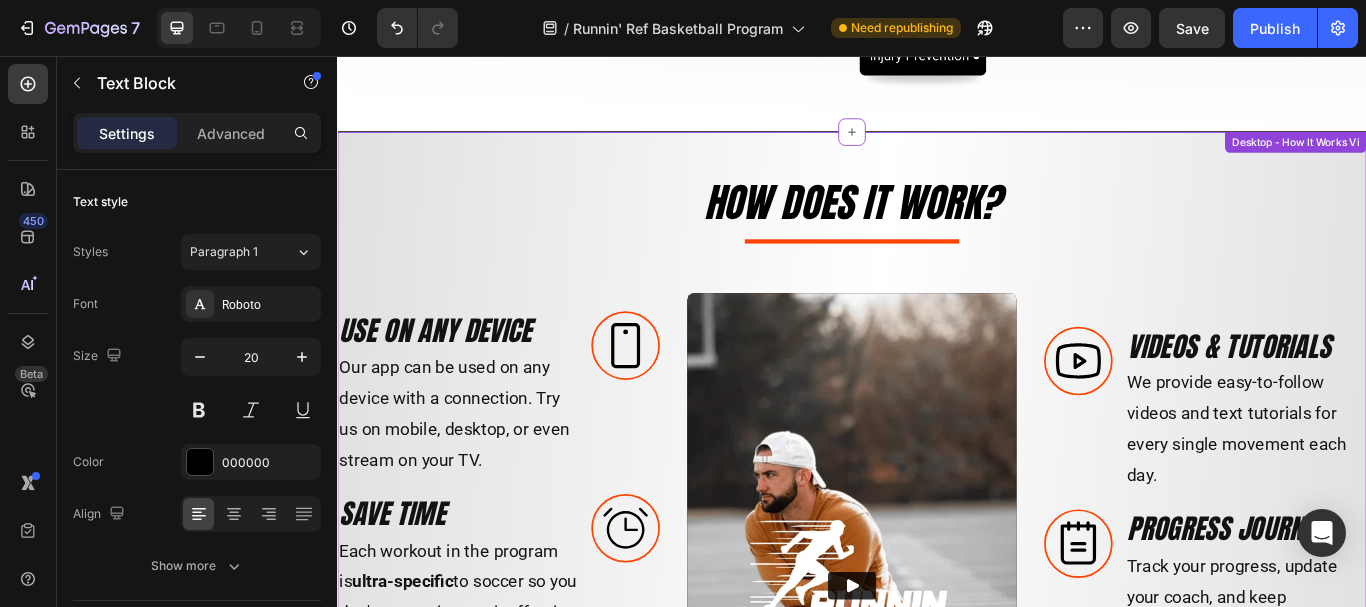 scroll, scrollTop: 2902, scrollLeft: 0, axis: vertical 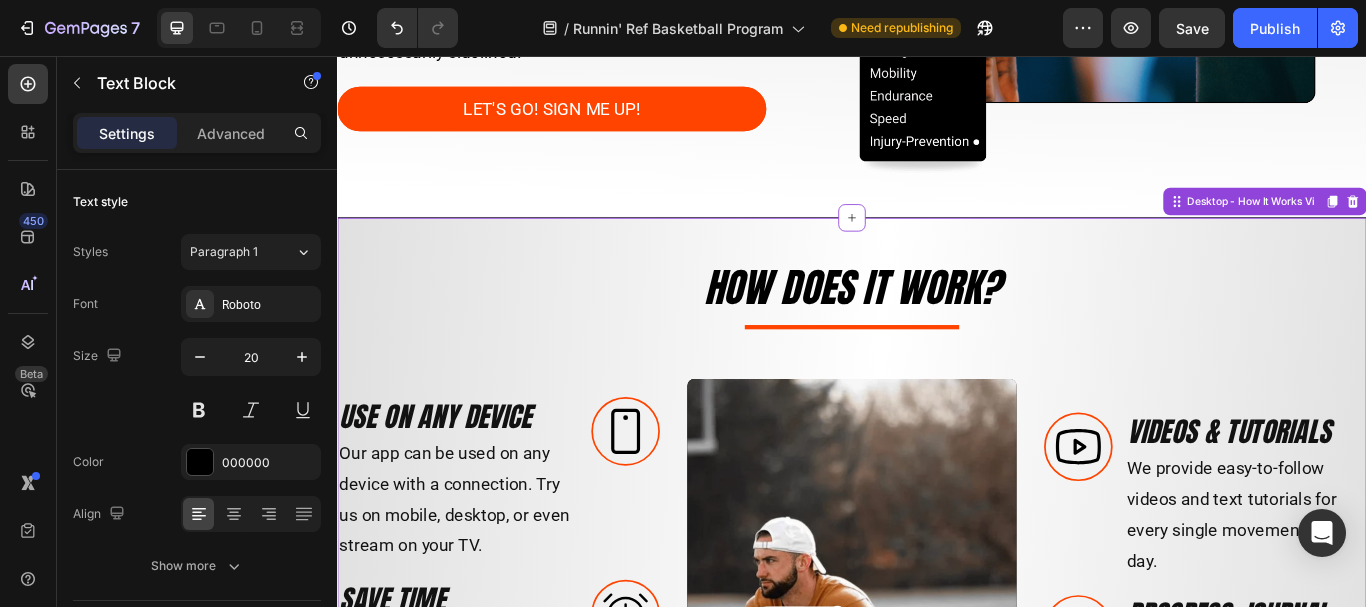 click on "Title Line" at bounding box center [937, 372] 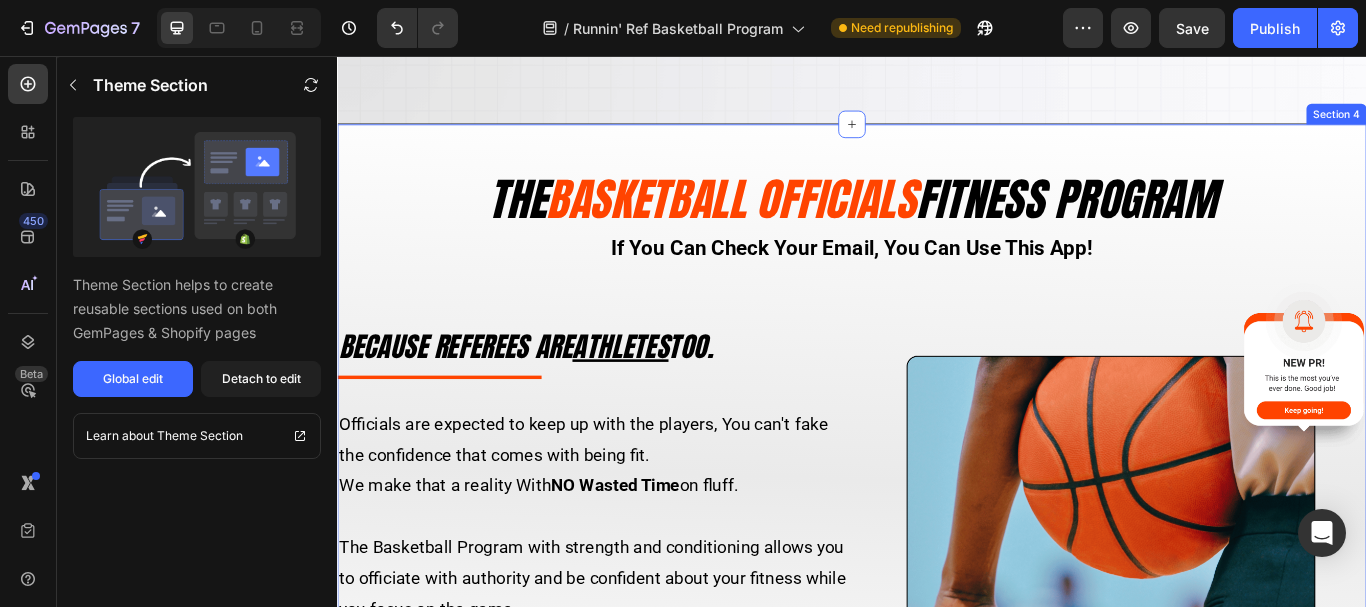 scroll, scrollTop: 2202, scrollLeft: 0, axis: vertical 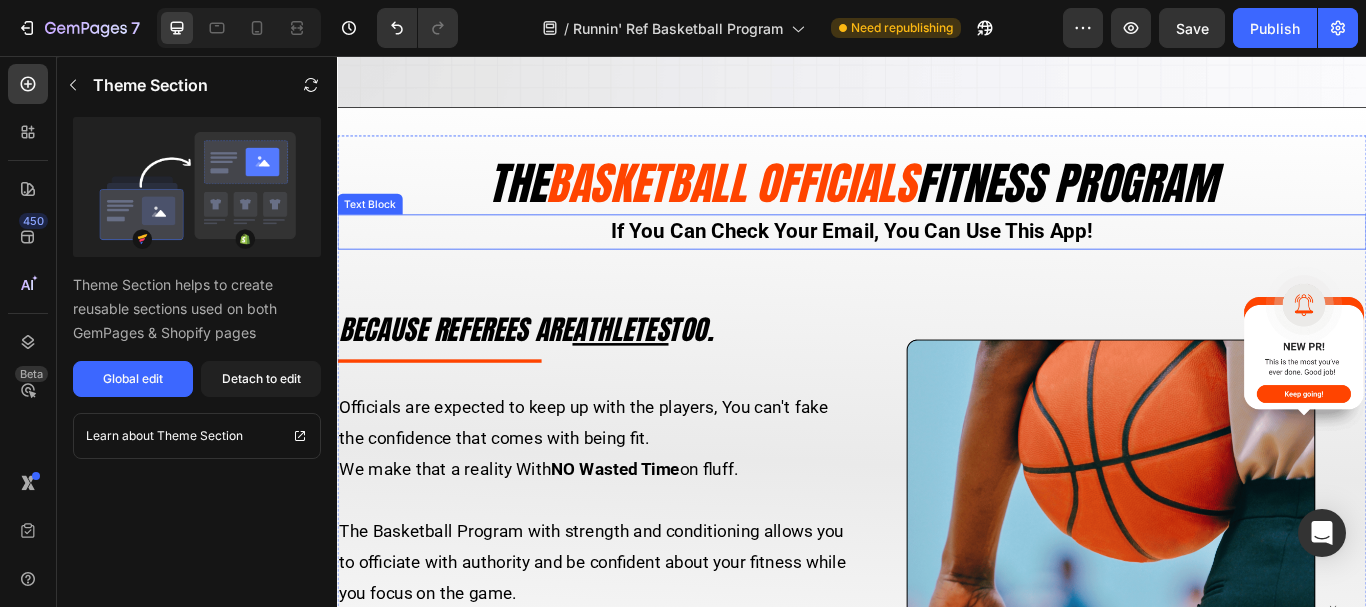 click on "If You Can Check Your Email, You Can Use This App!" at bounding box center [937, 261] 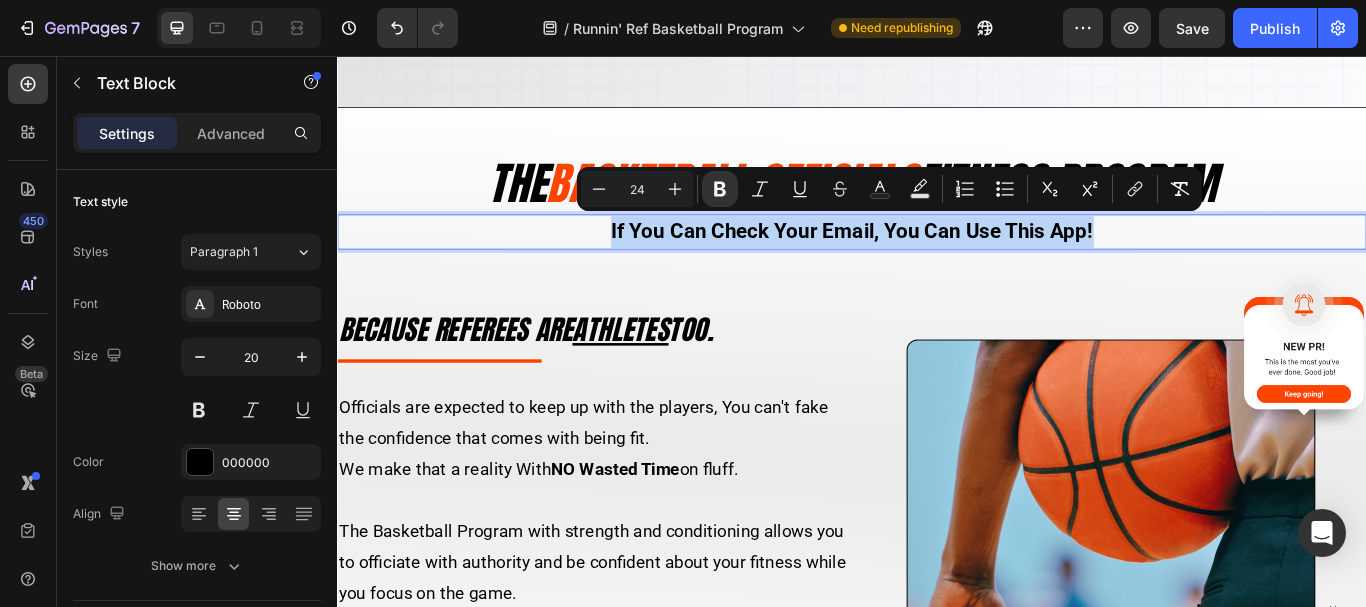 drag, startPoint x: 648, startPoint y: 255, endPoint x: 1217, endPoint y: 243, distance: 569.1265 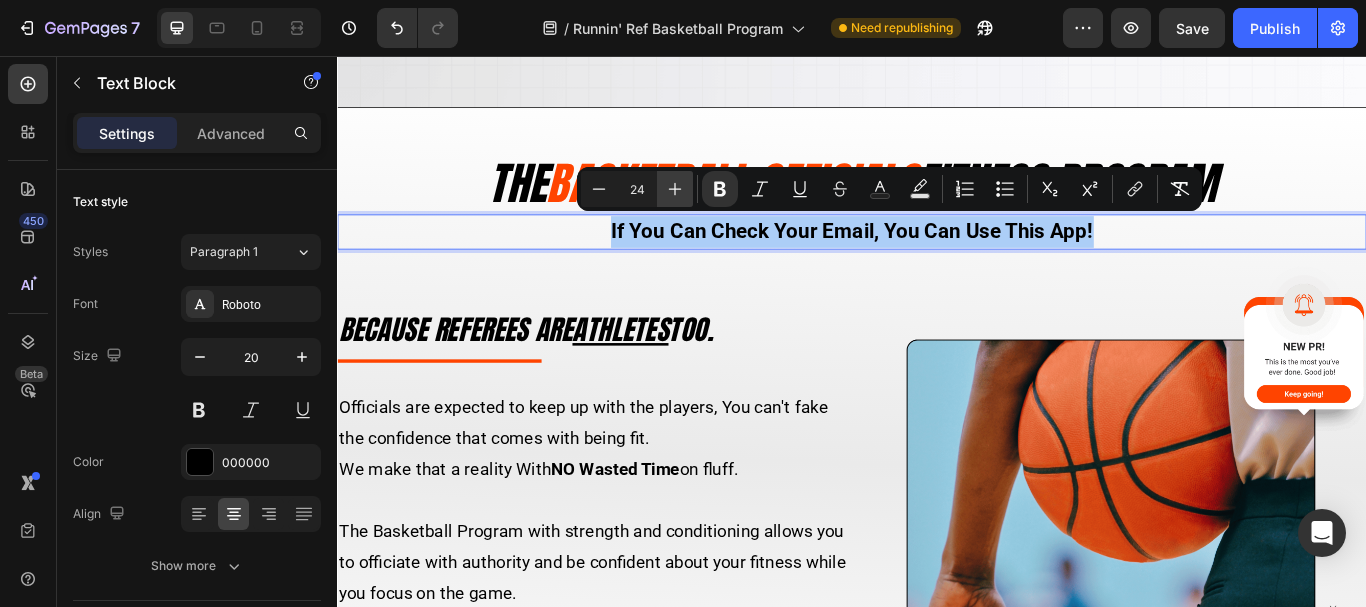 click 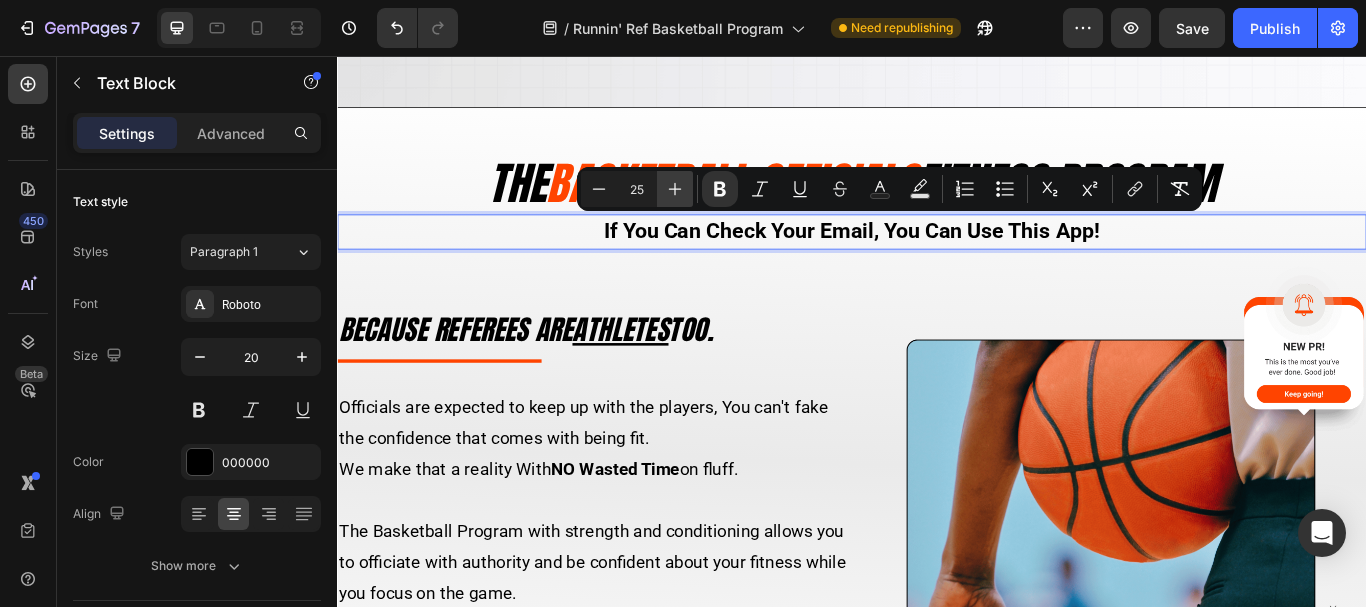 click 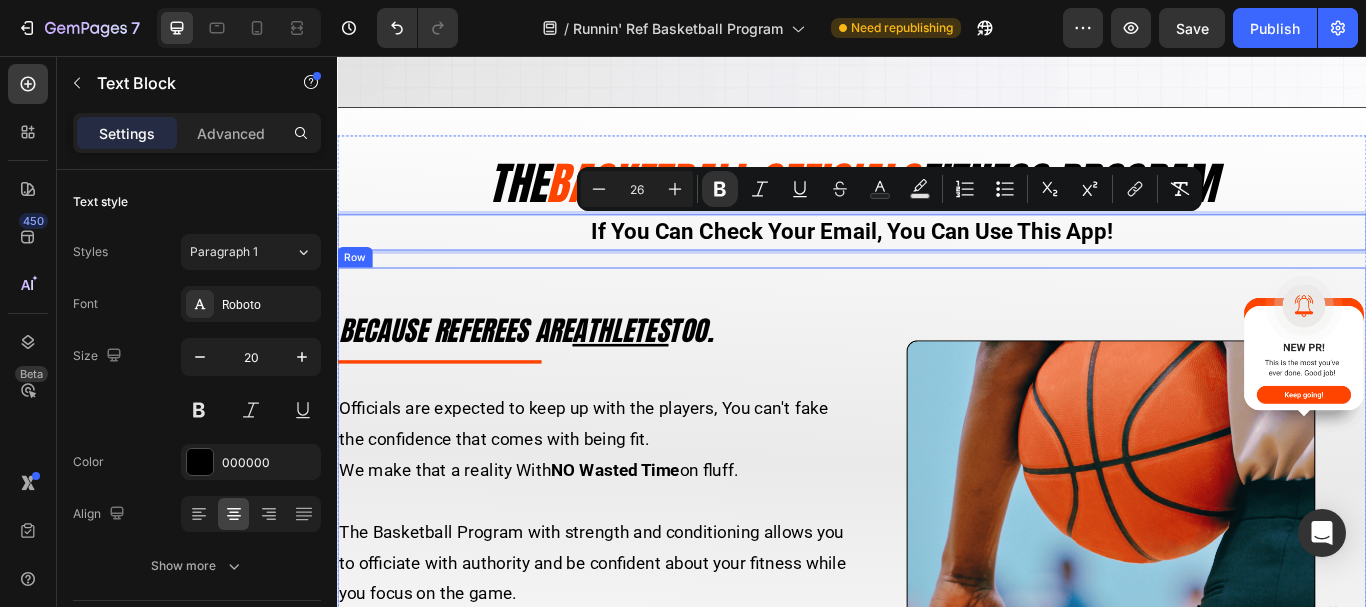 click on "BecausE REFEREEs are  athletes  too. Heading                Title Line Officials are expected to keep up with the players, You can't fake the confidence that comes with being fit. We make that a reality With  NO Wasted Time  on fluff.   The Basketball Program with strength and conditioning allows you to officiate with authority and be confident about your fitness while you focus on the game.  We include injury prevention in the program so you're not unnecessarily sidelined! Text Block LET'S GO! SIGN ME UP! Button" at bounding box center (635, 601) 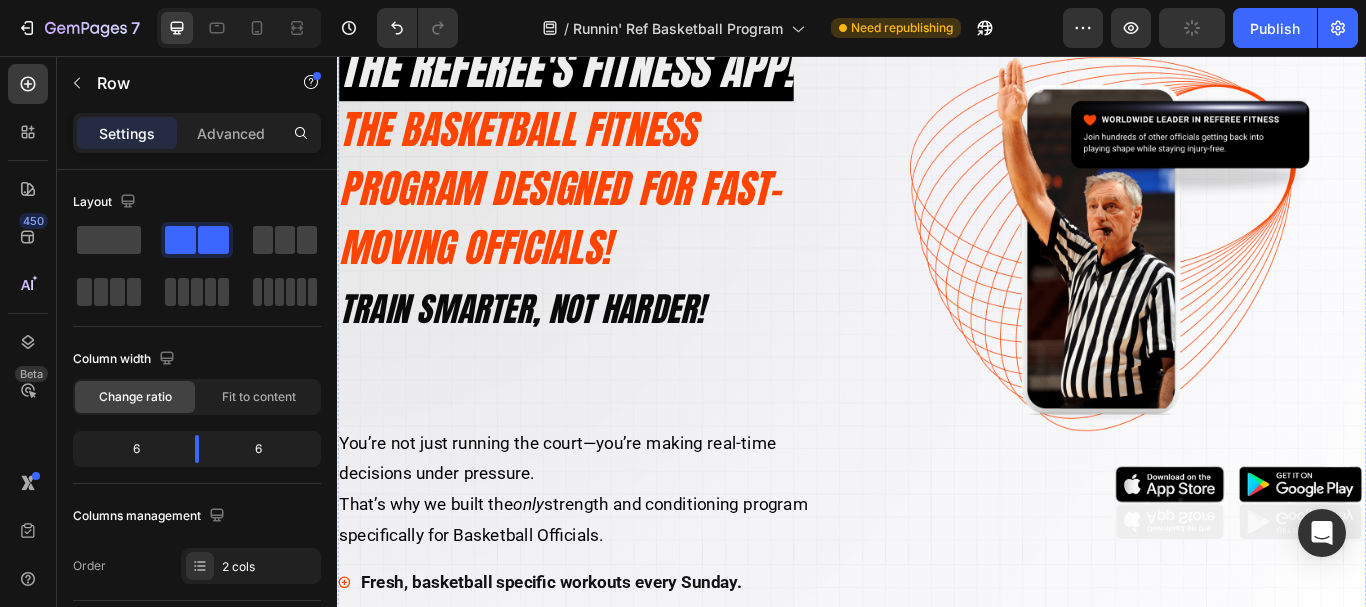scroll, scrollTop: 0, scrollLeft: 0, axis: both 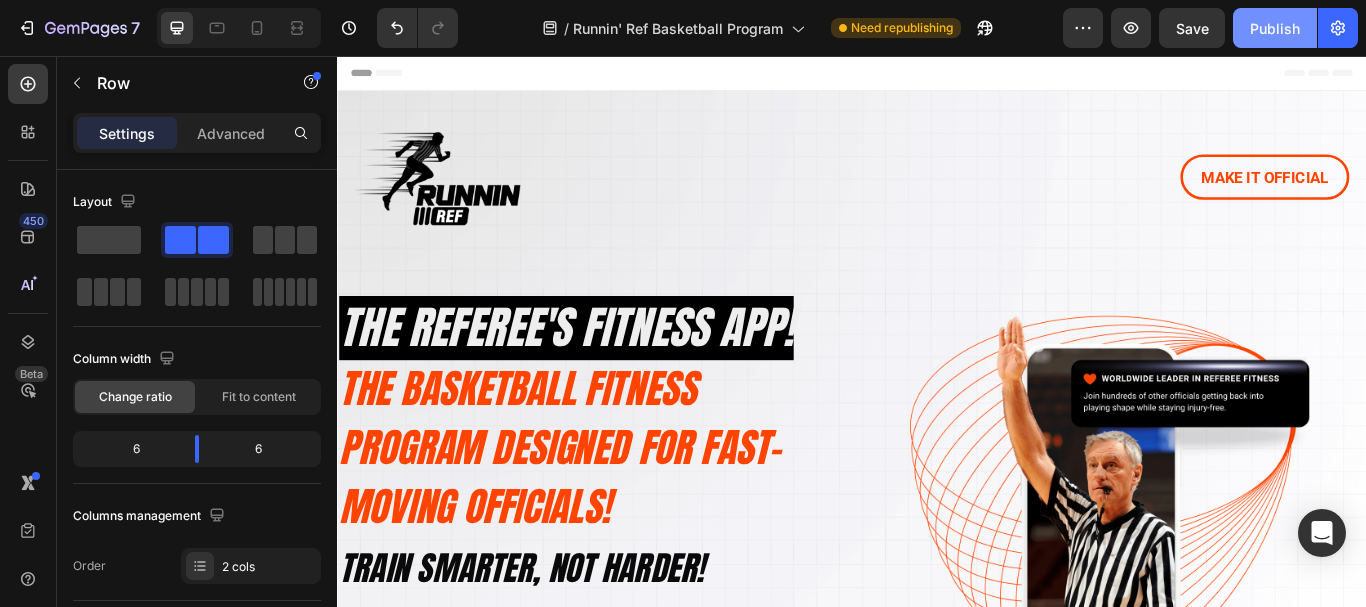 click on "Publish" at bounding box center (1275, 28) 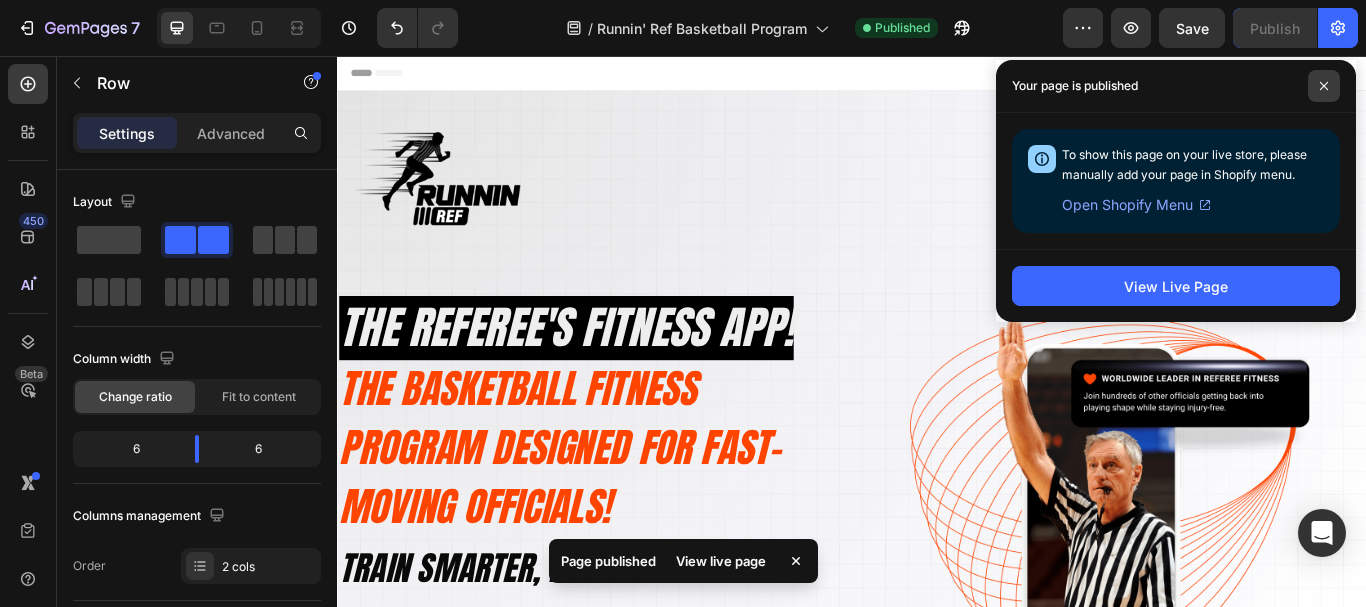 click 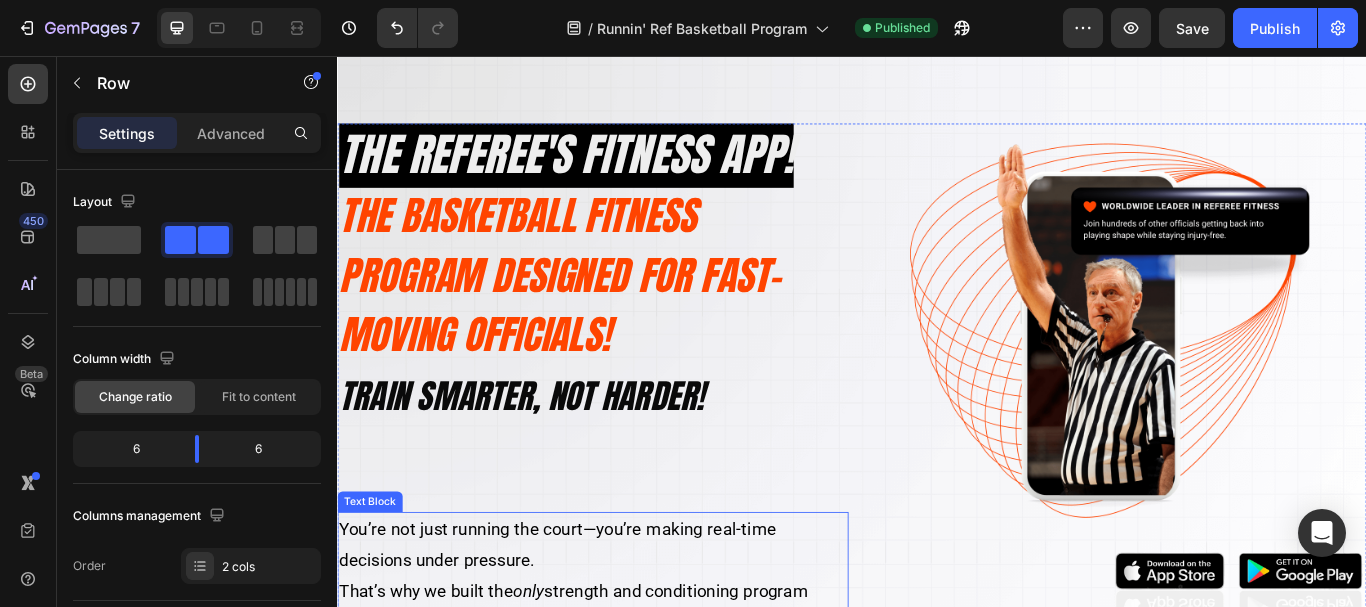 scroll, scrollTop: 200, scrollLeft: 0, axis: vertical 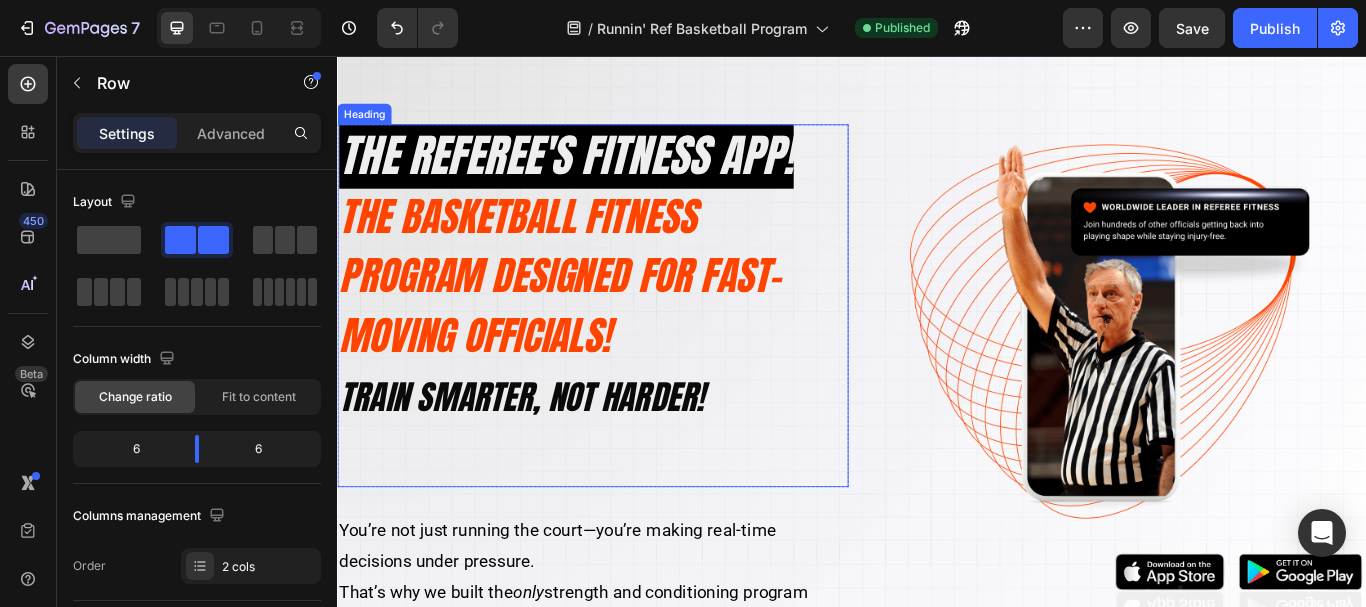 click on "The Basketball Fitness Program Designed for Fast-Moving Officials!" at bounding box center [596, 312] 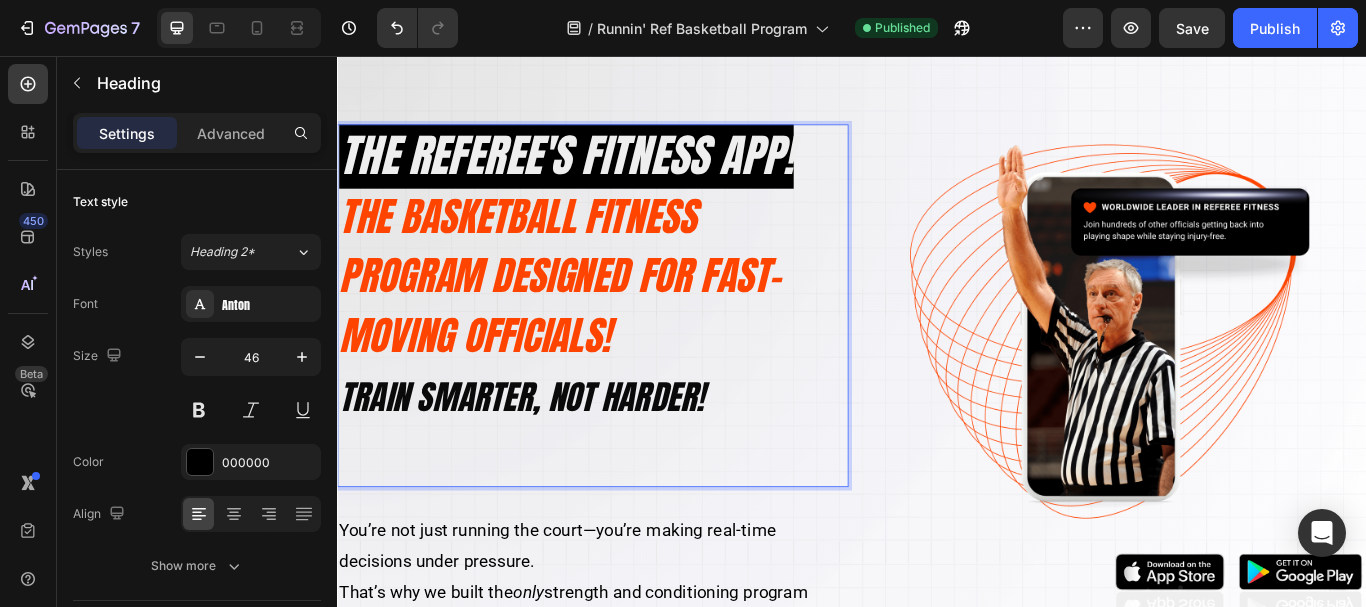 click on "The Basketball Fitness Program Designed for Fast-Moving Officials!" at bounding box center [596, 312] 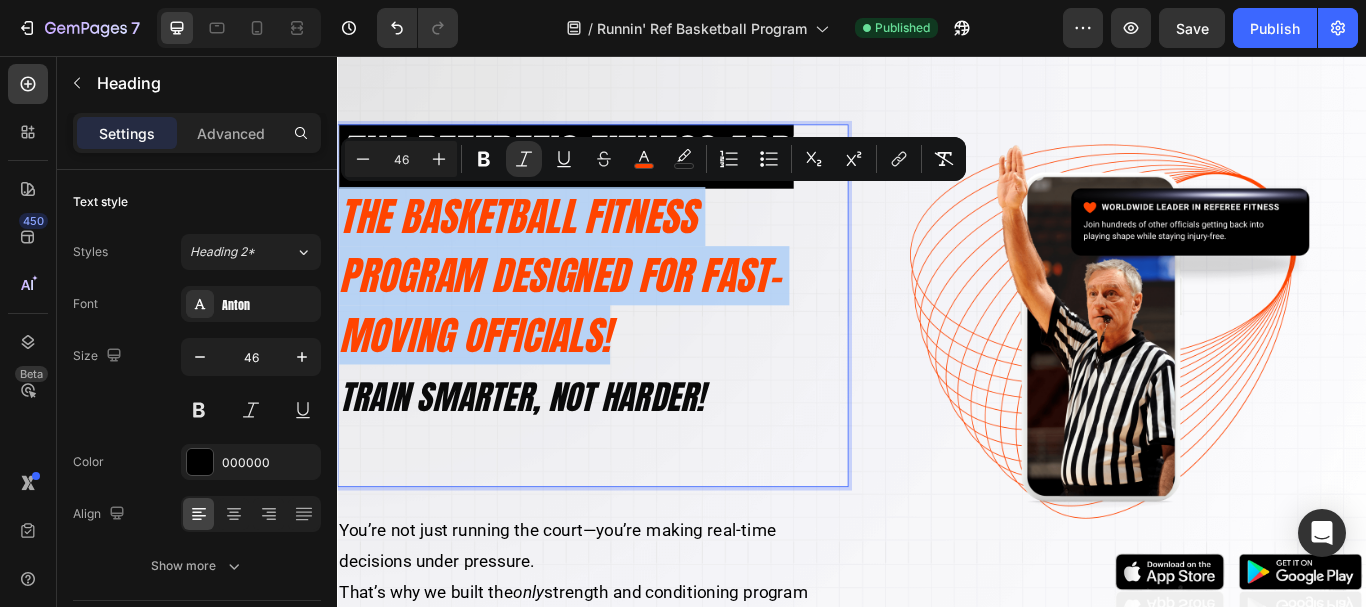 drag, startPoint x: 340, startPoint y: 235, endPoint x: 707, endPoint y: 375, distance: 392.7964 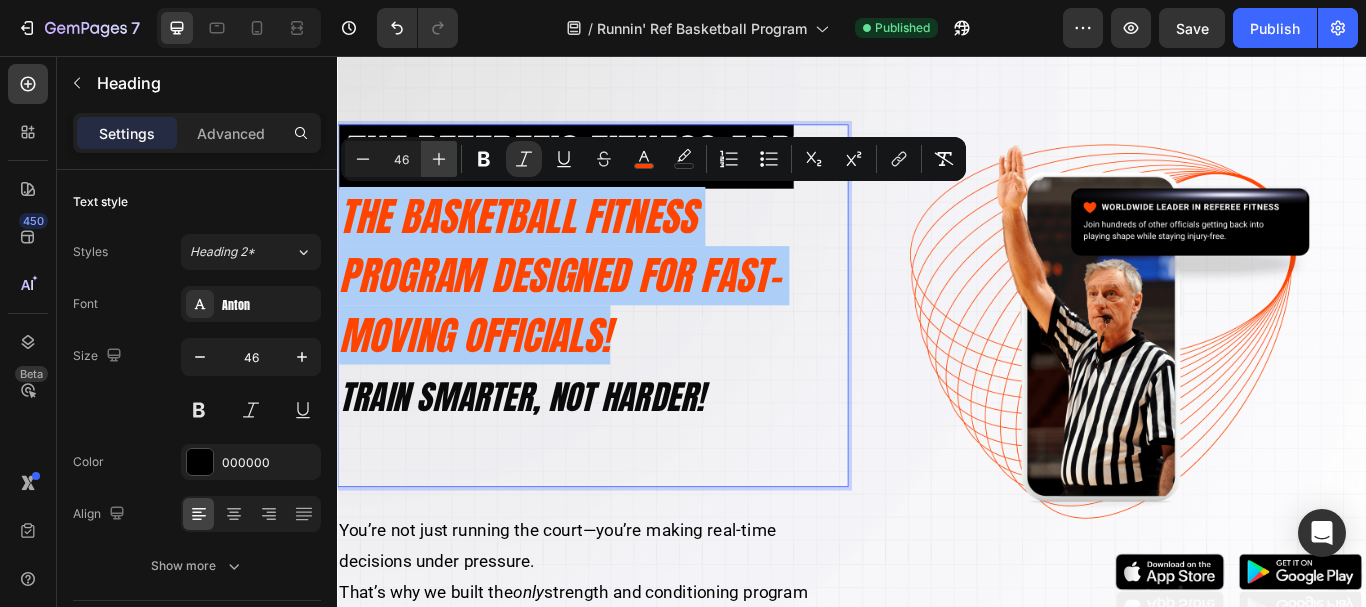 click 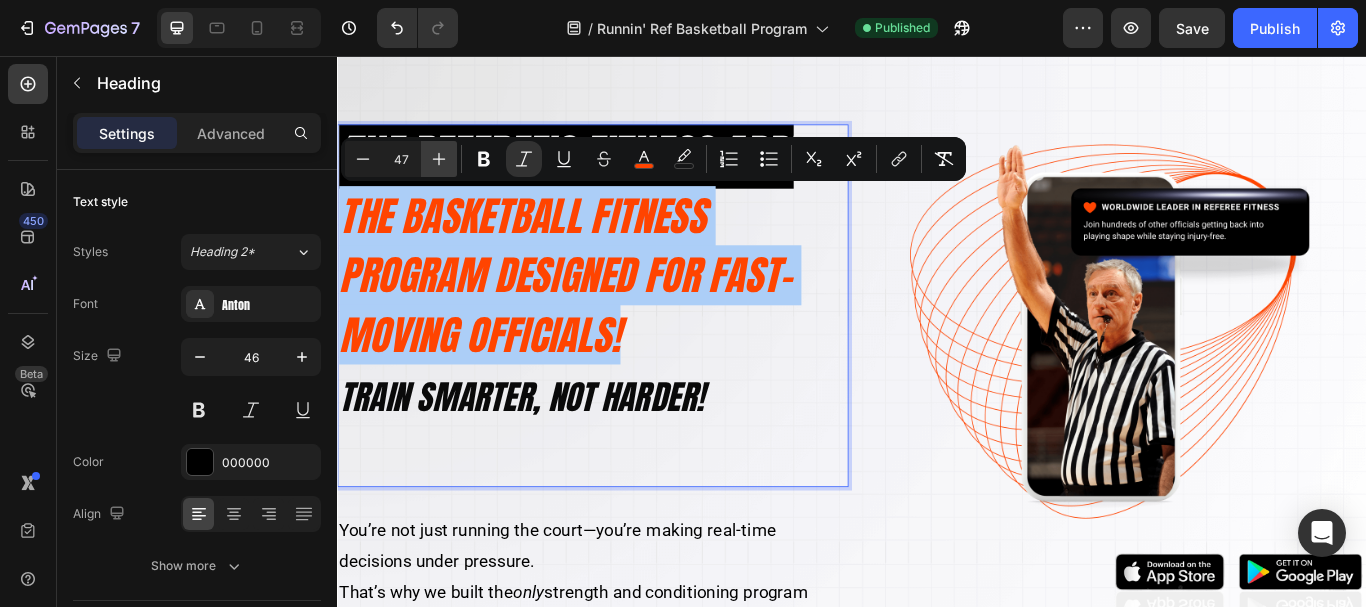 click 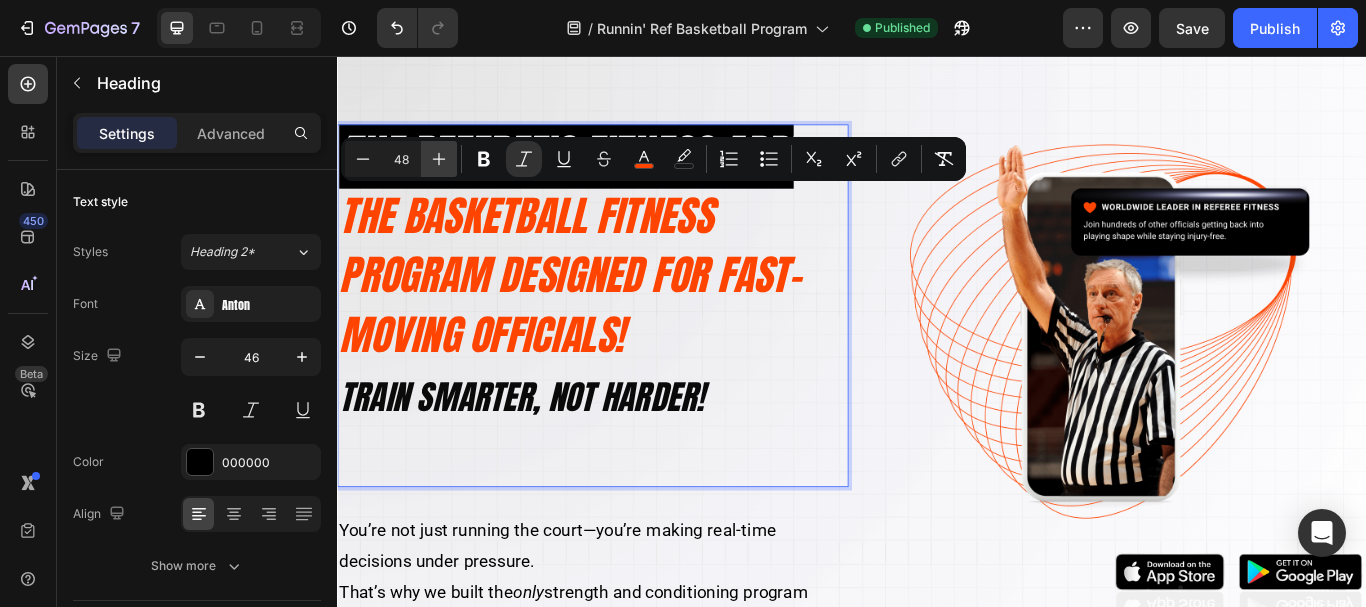 click 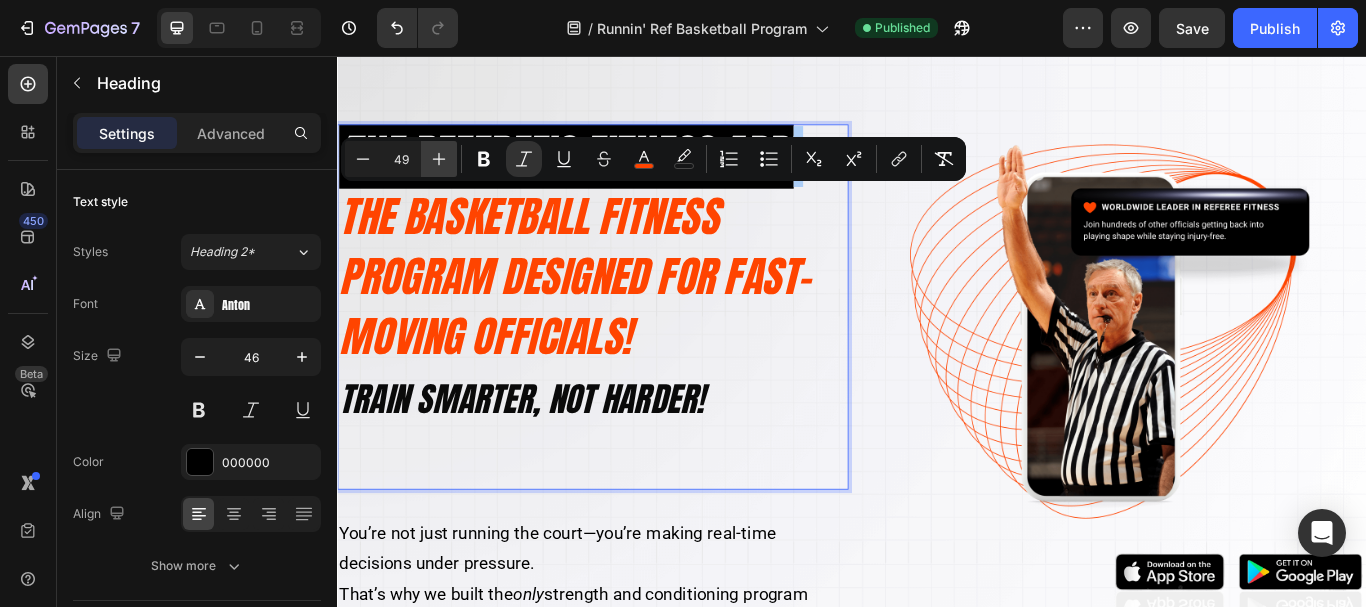 click 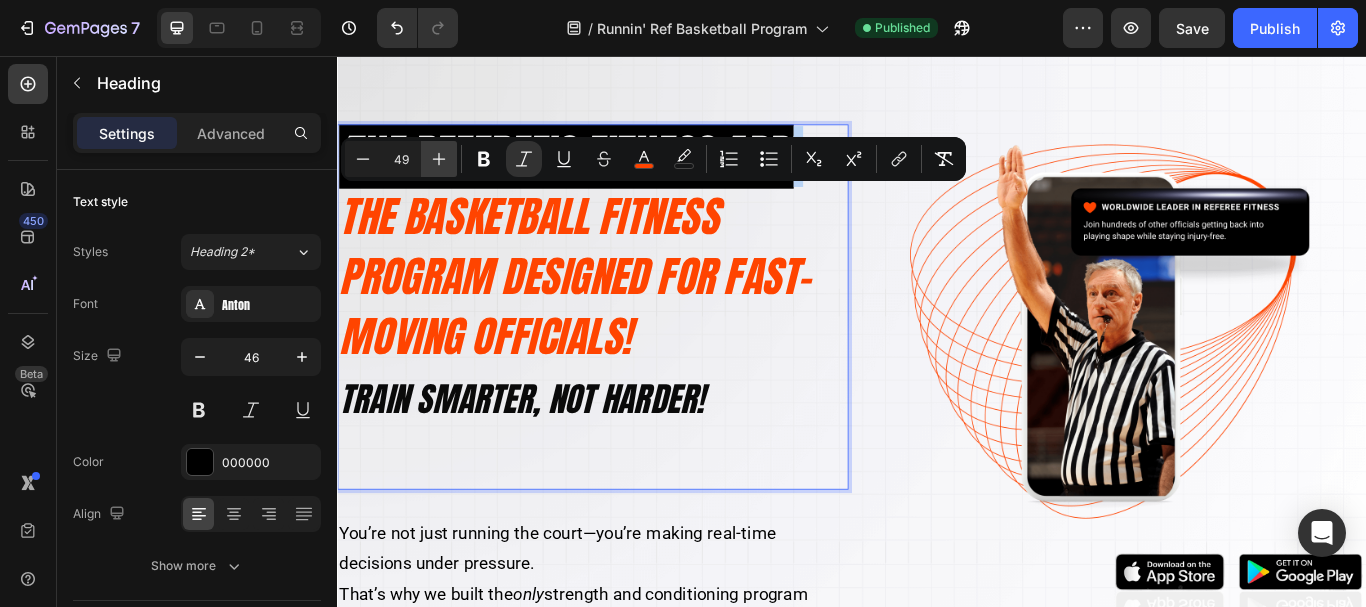 type on "50" 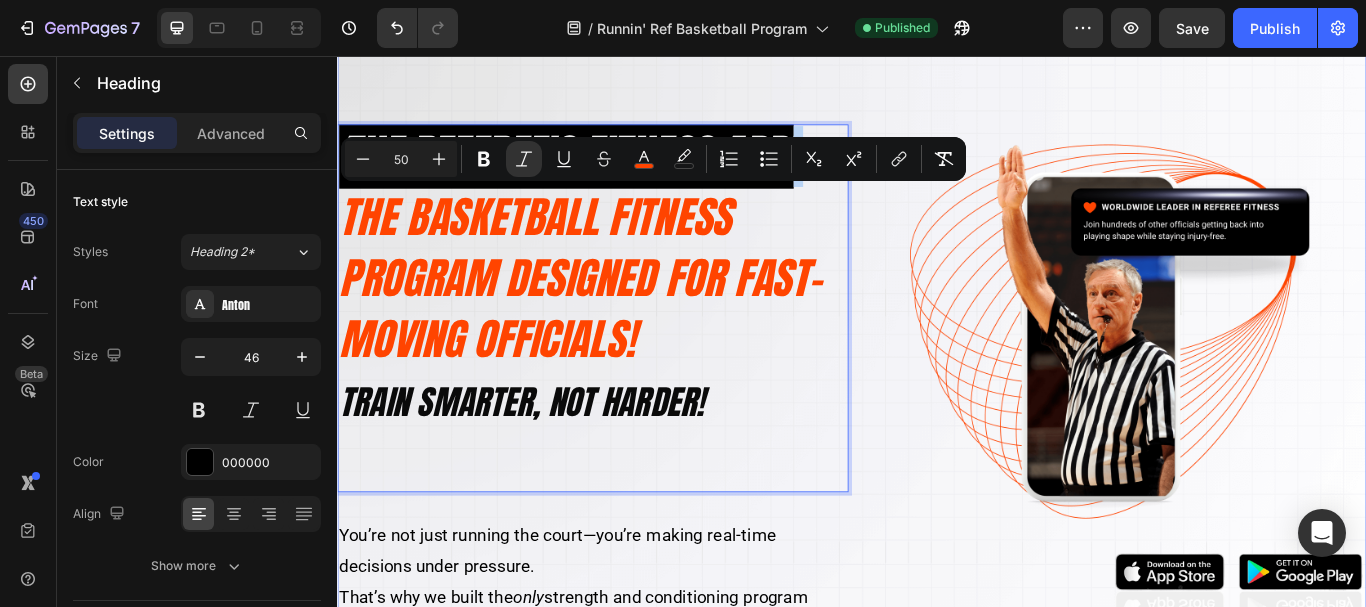 click on "Image MAKE IT OFFICIAL Button Row The REFEREE's fitness app!  The Basketball Fitness Program Designed for Fast-Moving Officials! Train smarter, not harder!   Heading   0  The REFEREE fitness app   HELPING  BASKETBALL officials keep up with athletes Heading Row You’re not just running the court—you’re making real-time decisions under pressure. That’s why we built the  only  strength and conditioning program specifically for Basketball Officials. Text Block
Fresh, basketball specific workouts every Sunday.
Coaching from experts   who know Basketball officiating demands.
Smart warmups + injury prevention  to keep you on the court all season. Item List CLICK HERE! Start Today for just $49/Month 30 Day MONEYBACK GUARANTEE!   CANCEL ANYTIME! No Contract, No guesswork,NO B.S.! Just results! Button Image Image Row As Seen With Text Block Image Image Image Image Image Image Image Image Image Image Image Image Marquee Row Row OFFICIAL STATEMENTS Heading Row" at bounding box center (937, 1001) 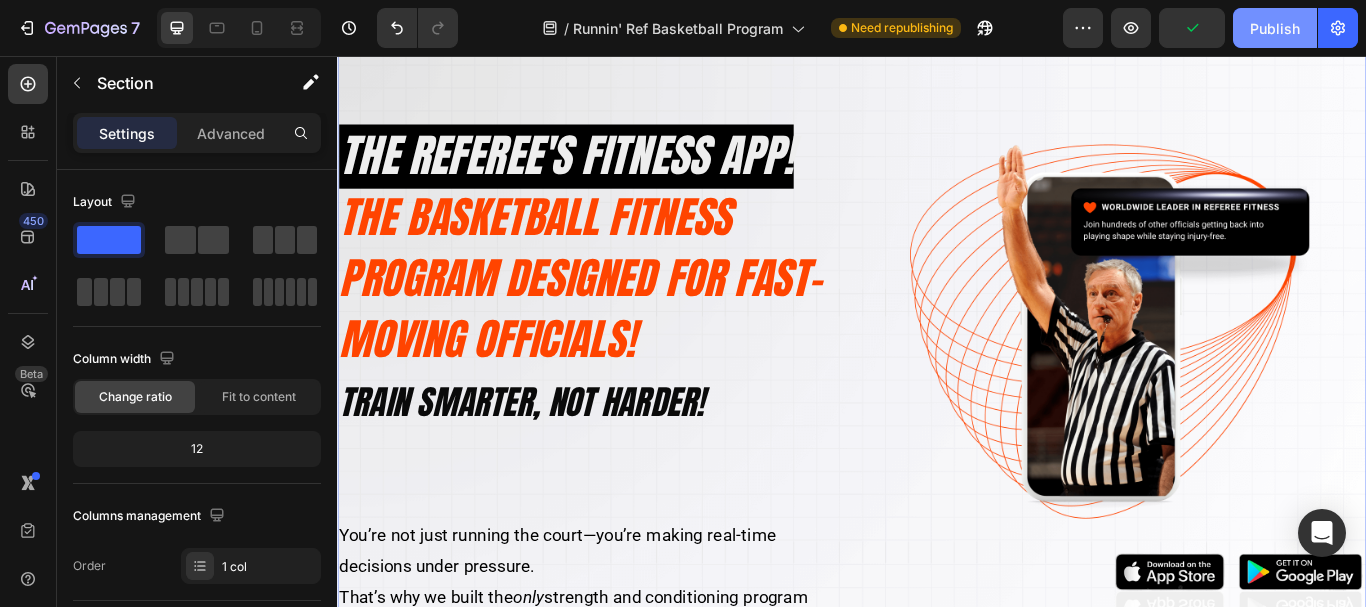 click on "Publish" at bounding box center (1275, 28) 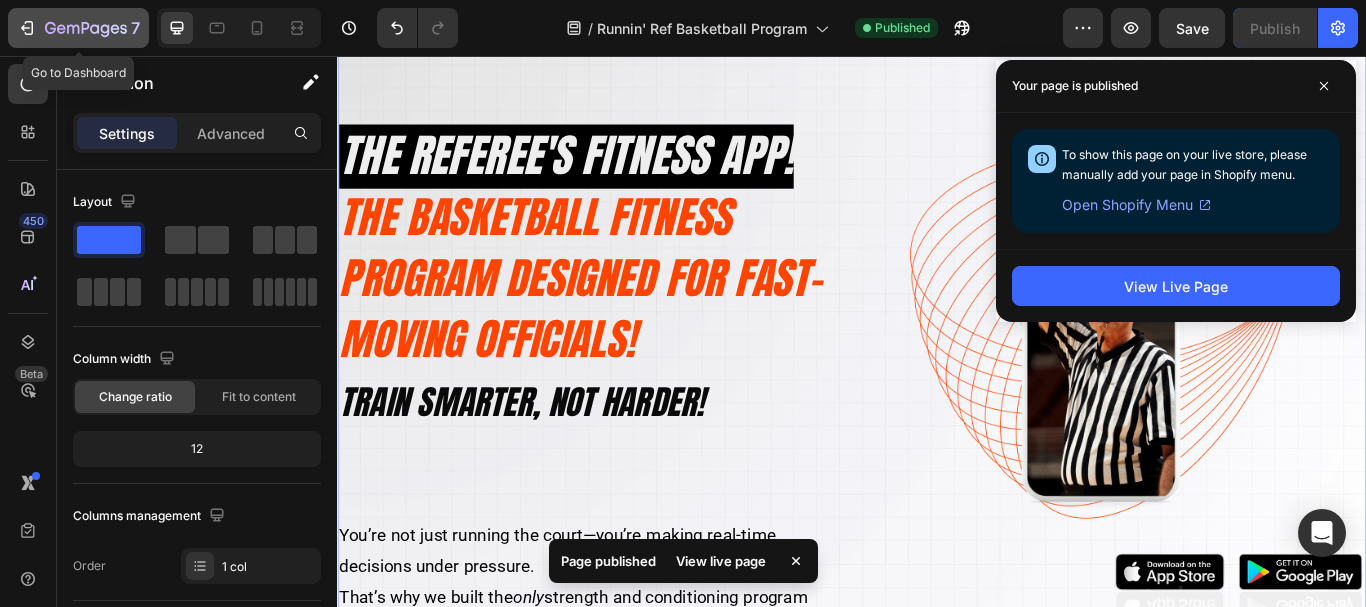 click 